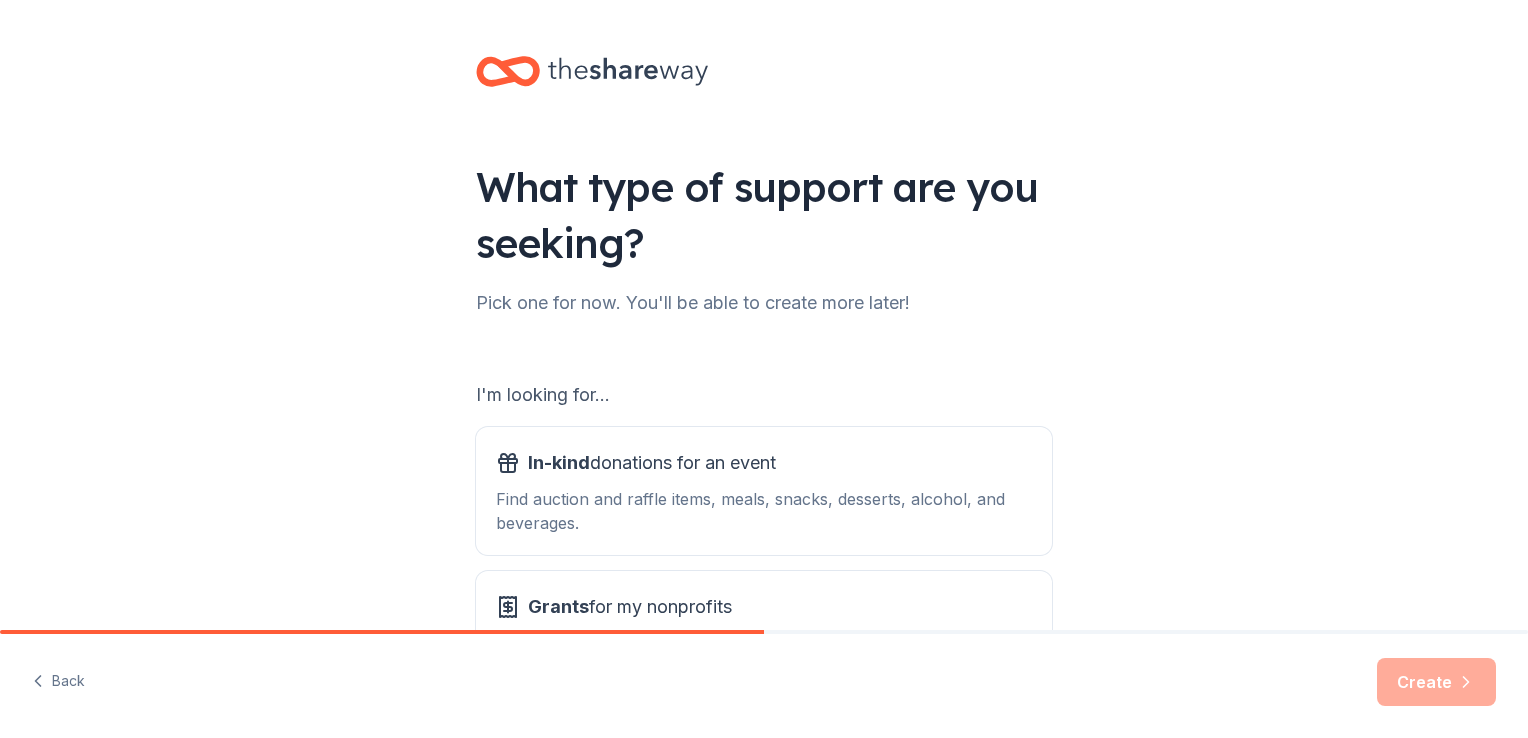 scroll, scrollTop: 0, scrollLeft: 0, axis: both 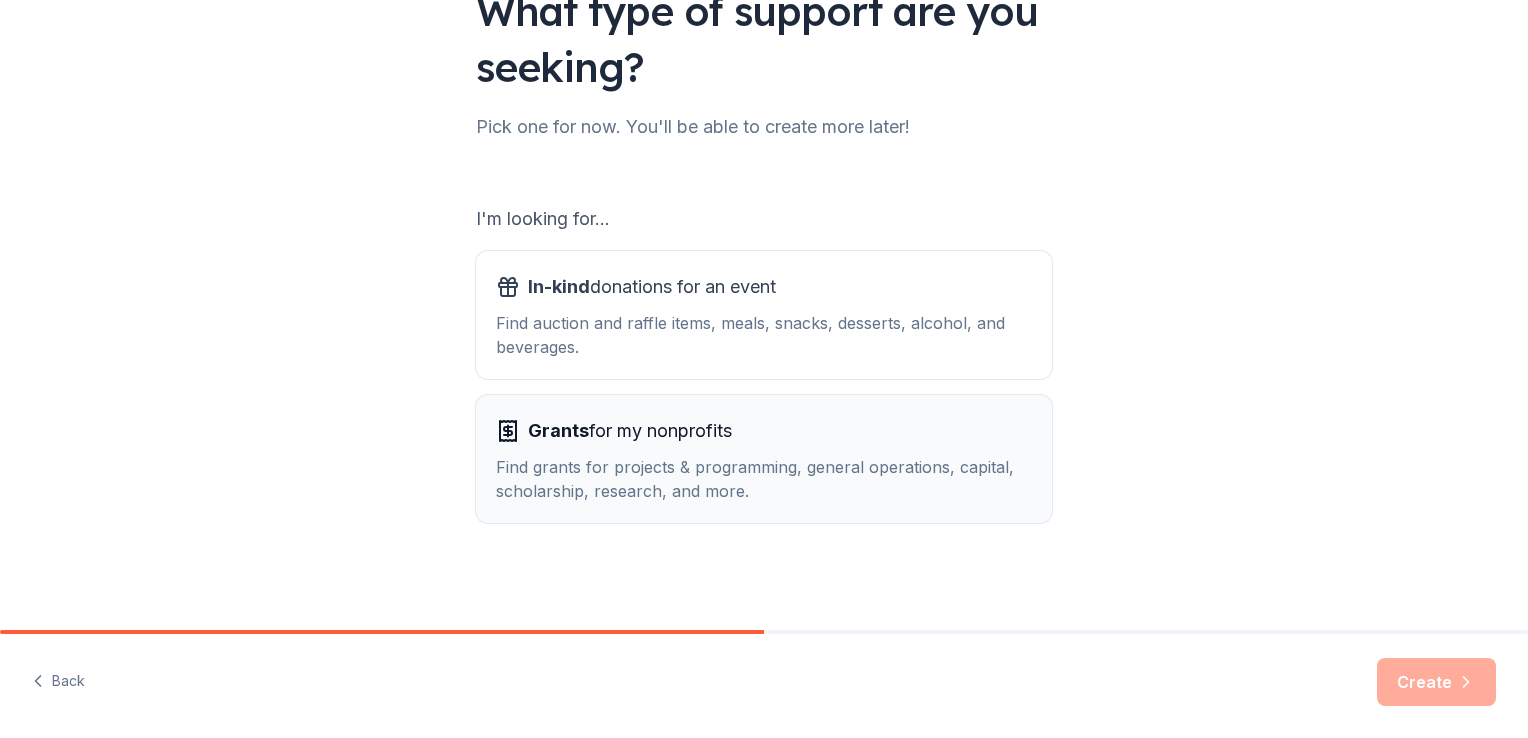 click on "Grants" at bounding box center (558, 430) 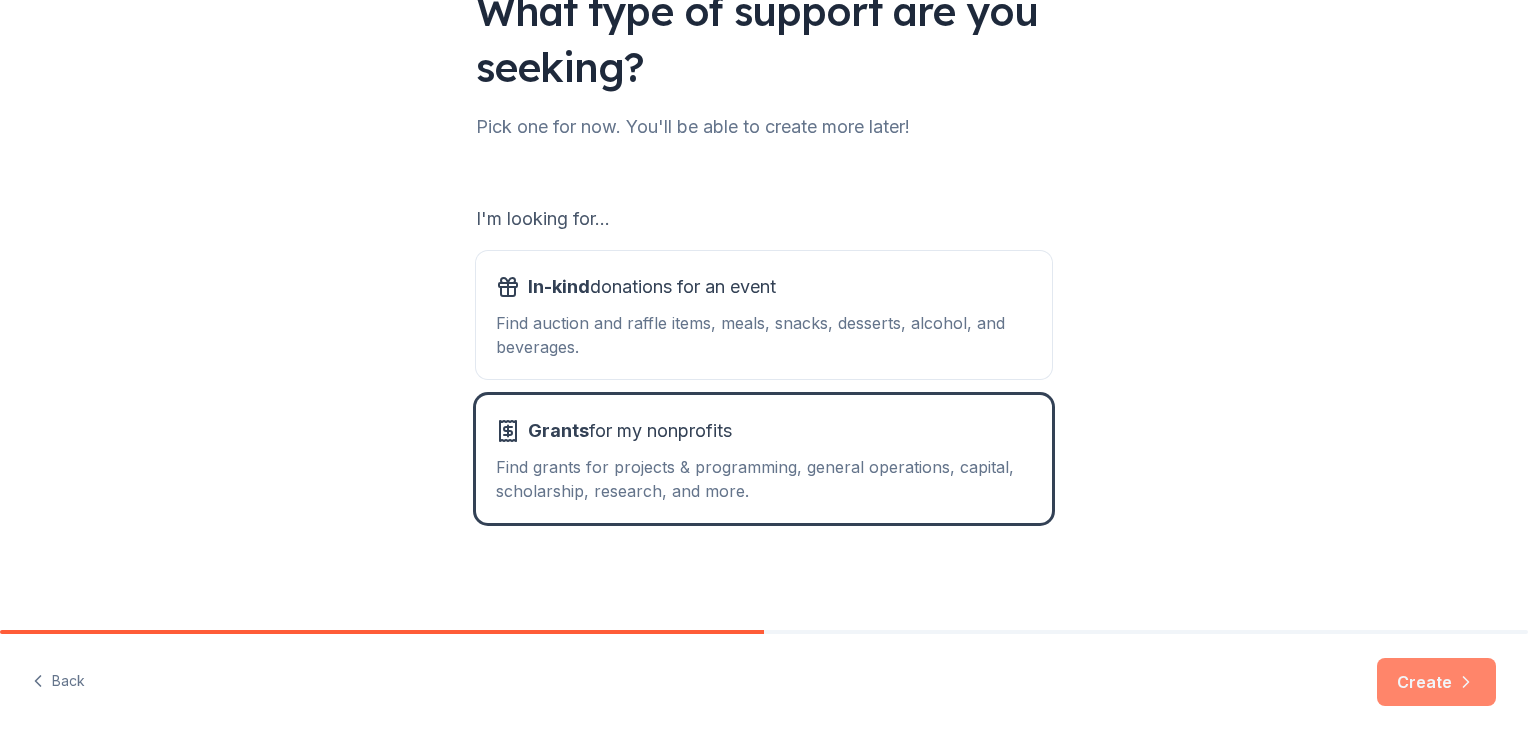 click on "Create" at bounding box center (1436, 682) 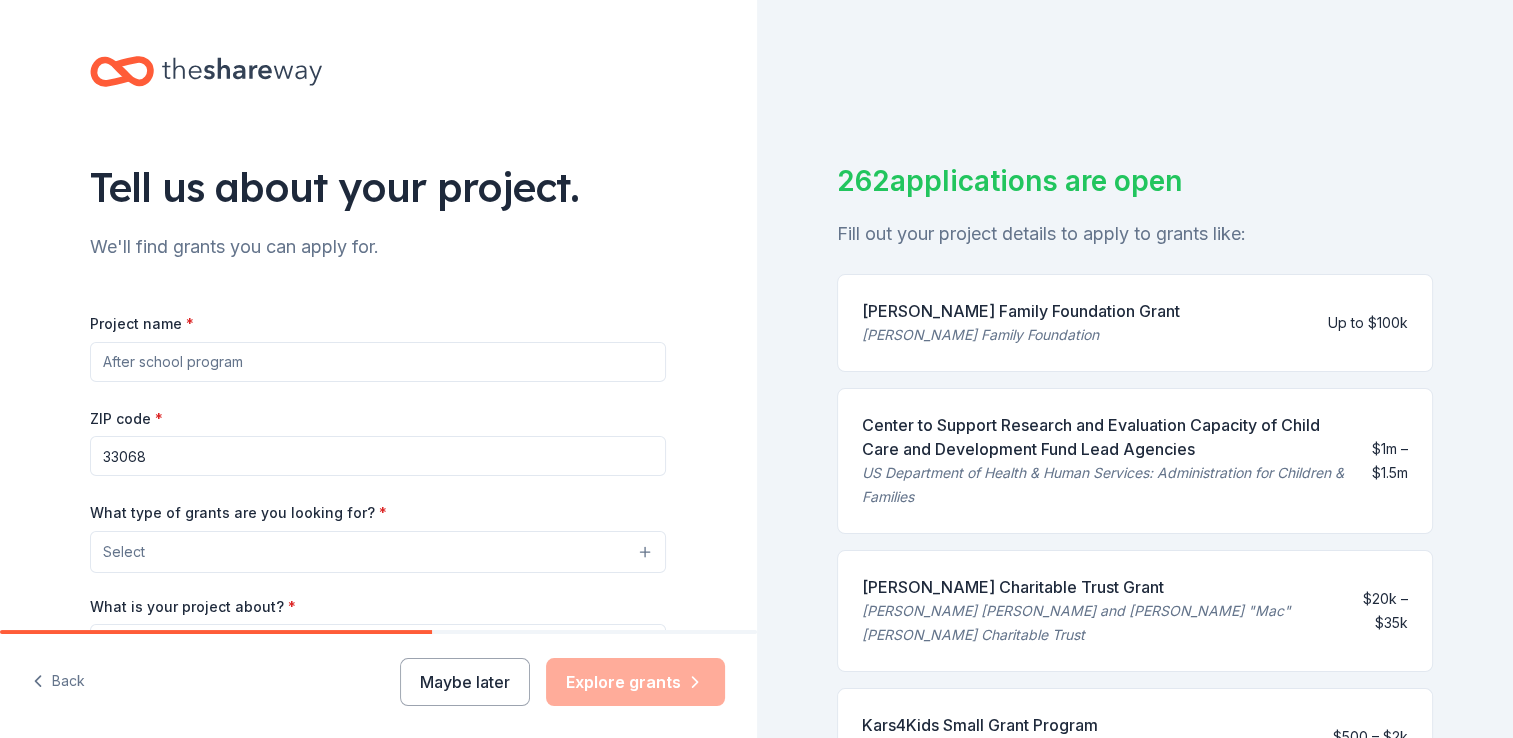 click on "Project name *" at bounding box center (378, 362) 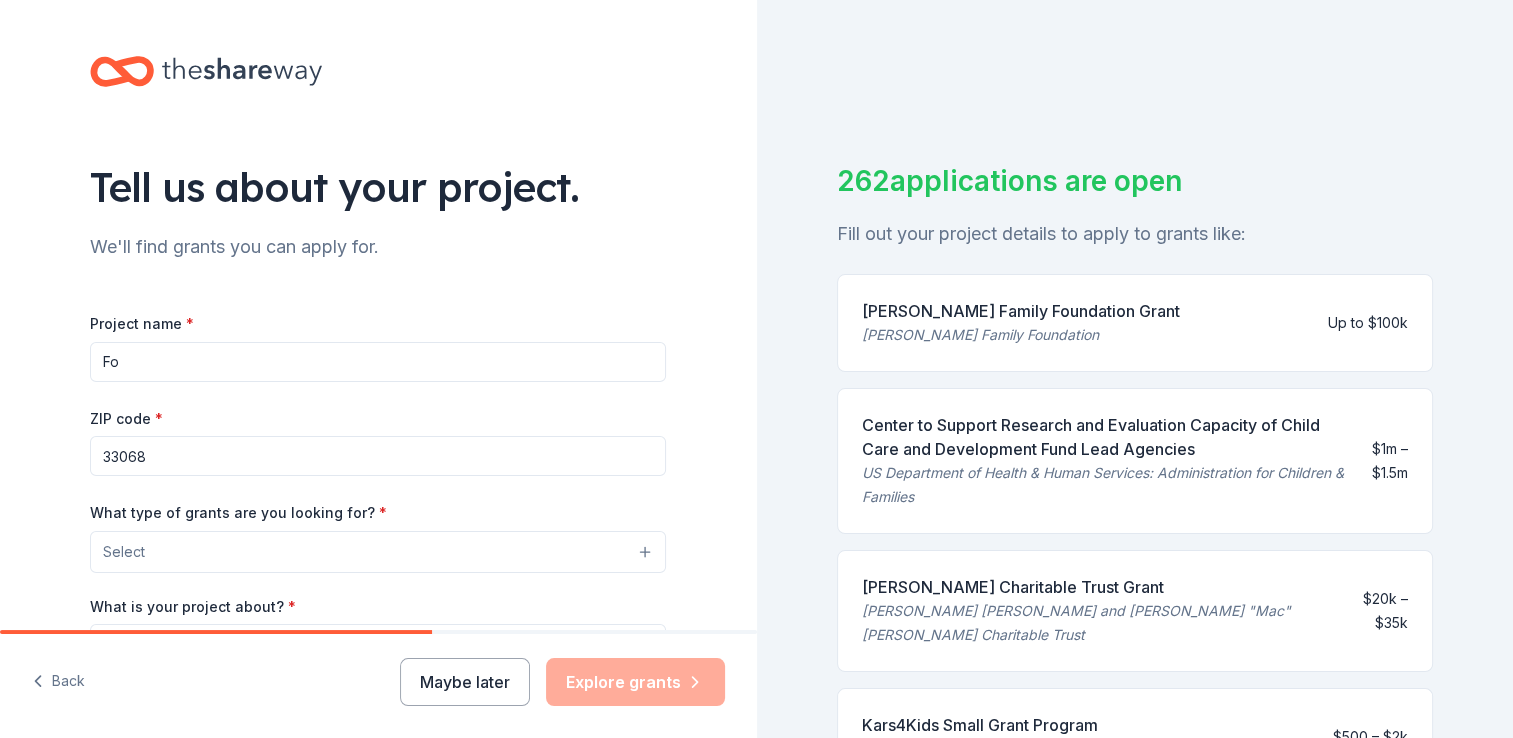 type on "F" 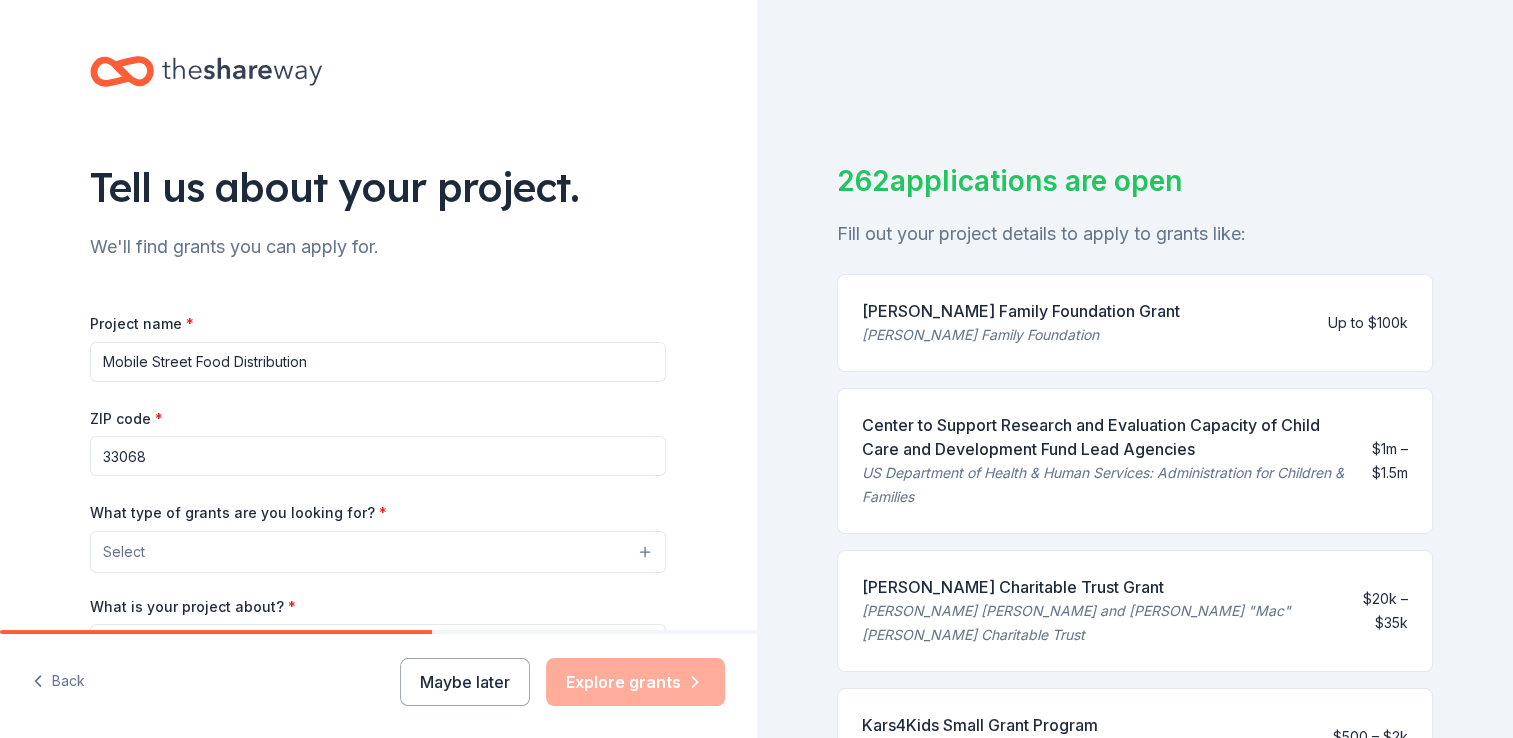click on "Select" at bounding box center (378, 552) 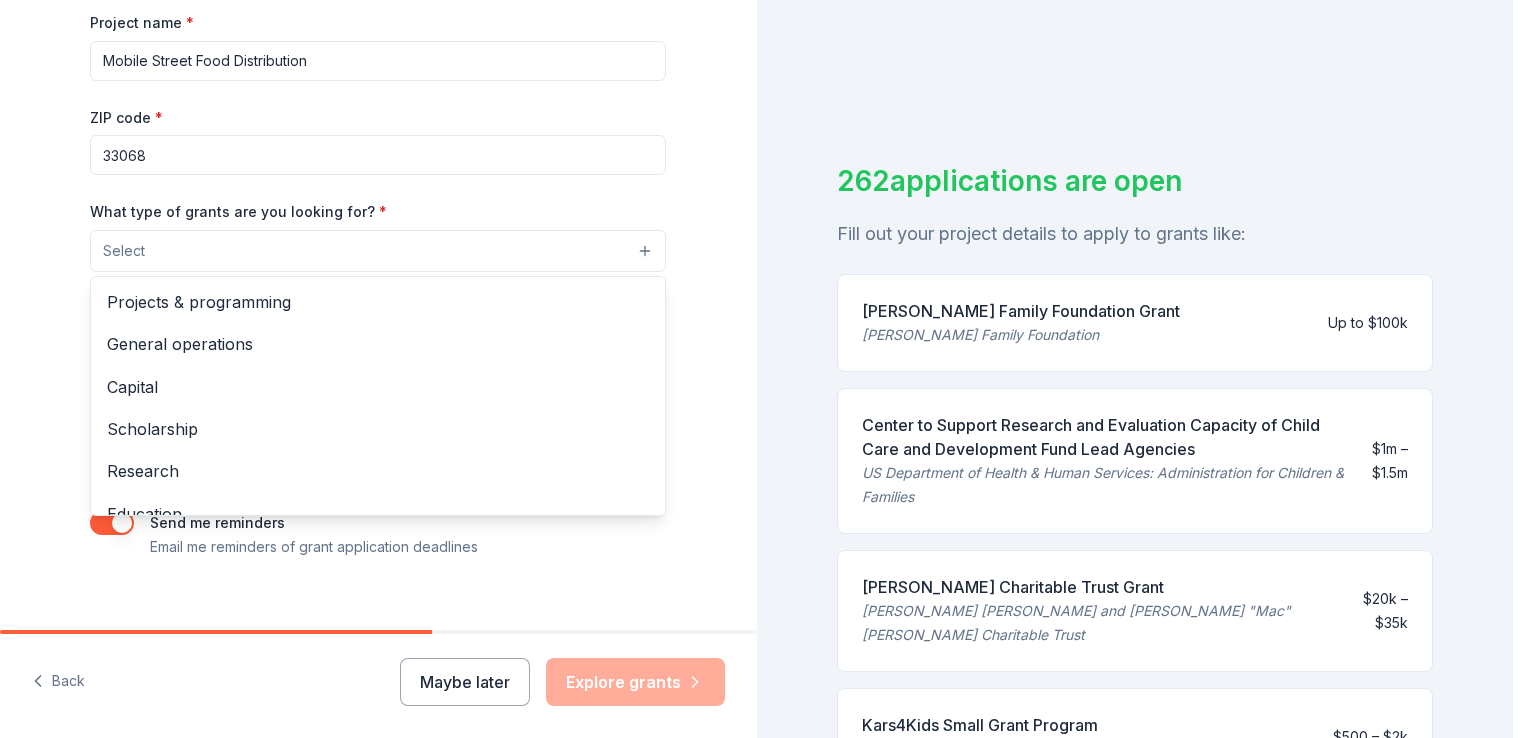 scroll, scrollTop: 320, scrollLeft: 0, axis: vertical 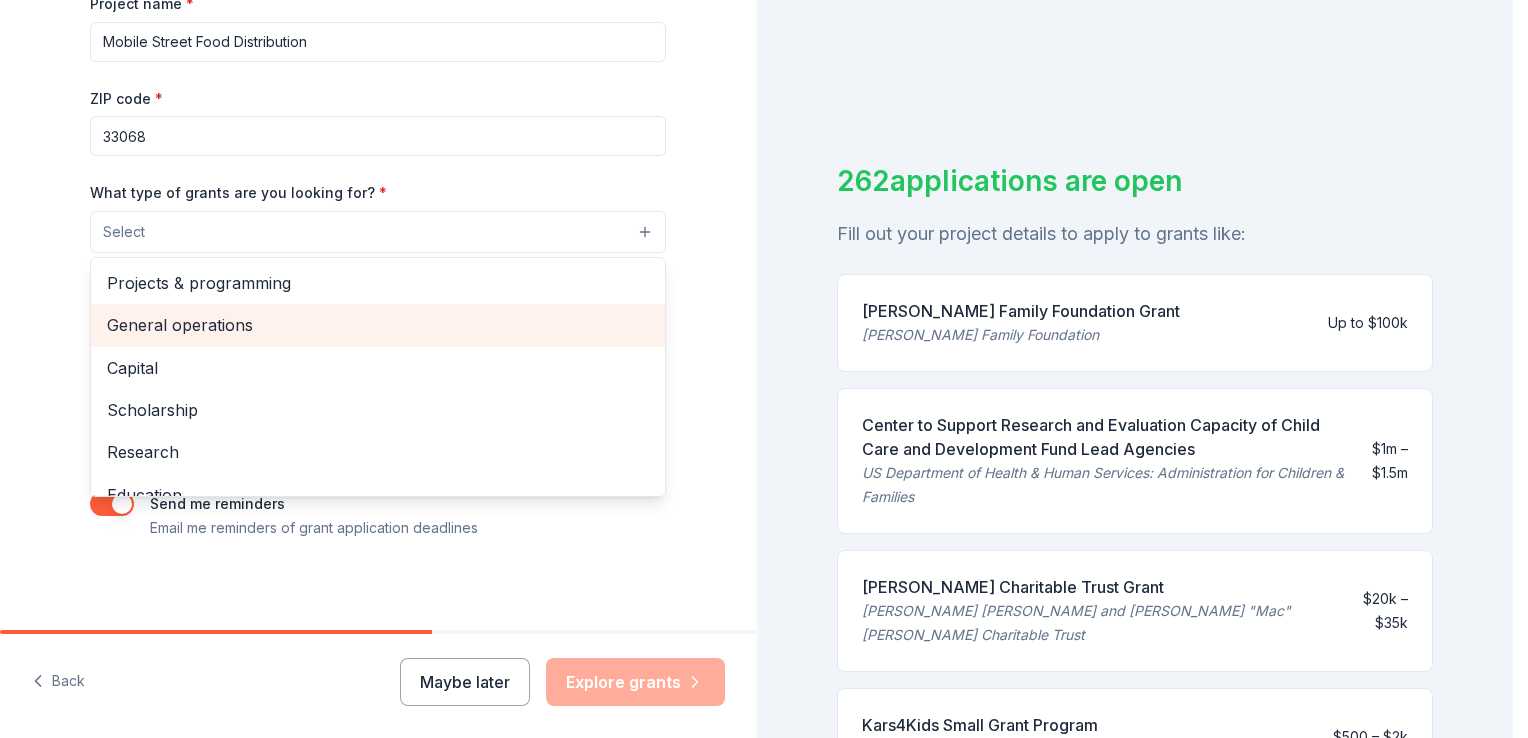 click on "General operations" at bounding box center [378, 325] 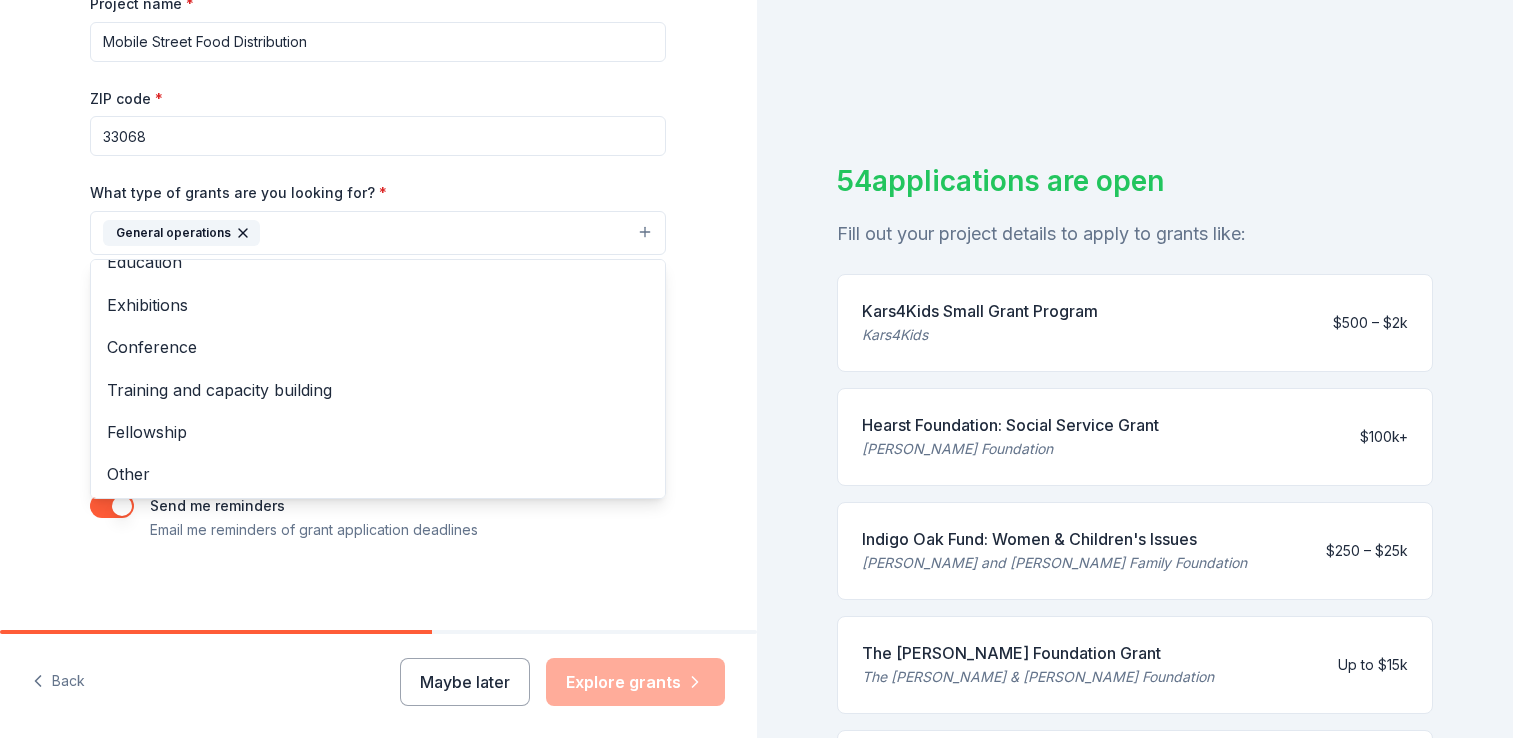 scroll, scrollTop: 193, scrollLeft: 0, axis: vertical 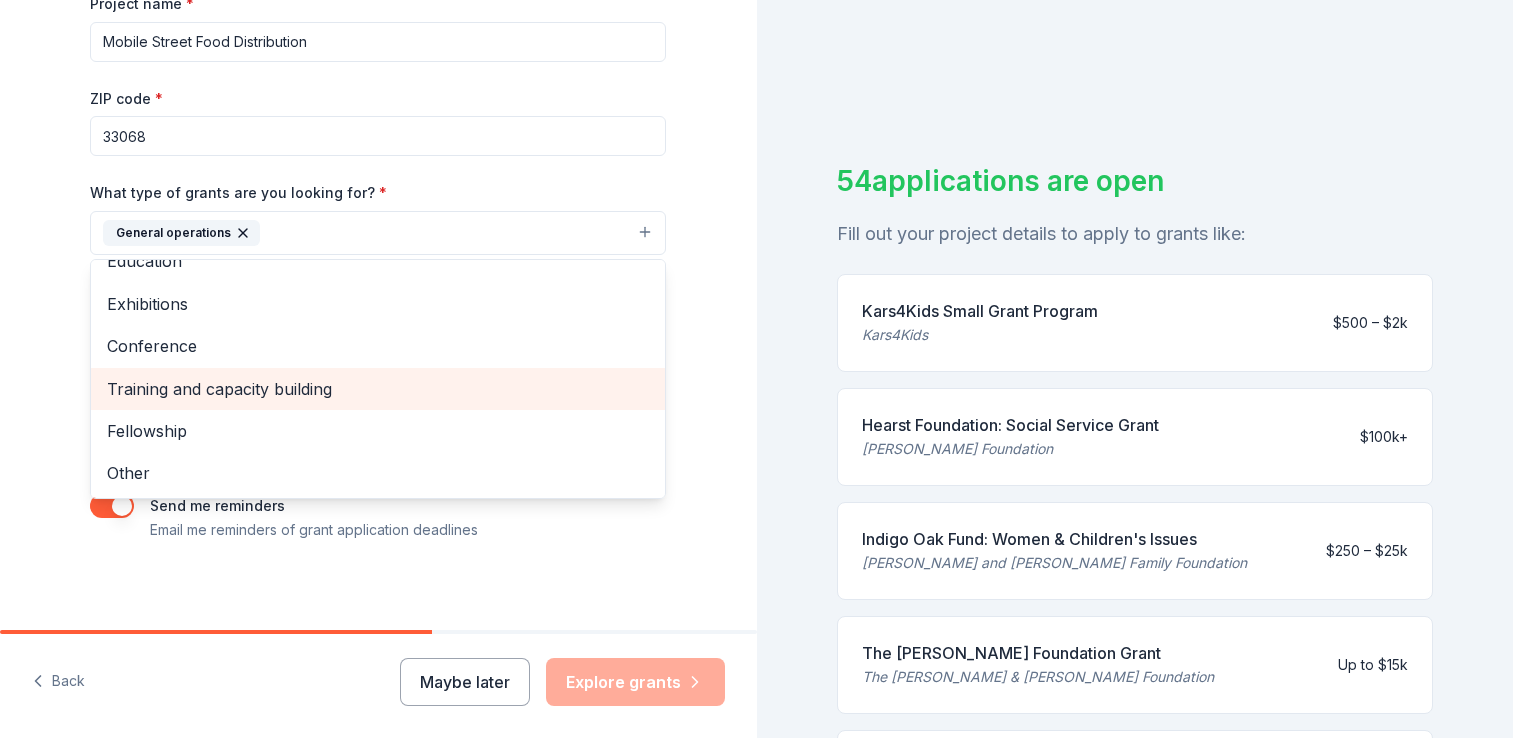 click on "Training and capacity building" at bounding box center (378, 389) 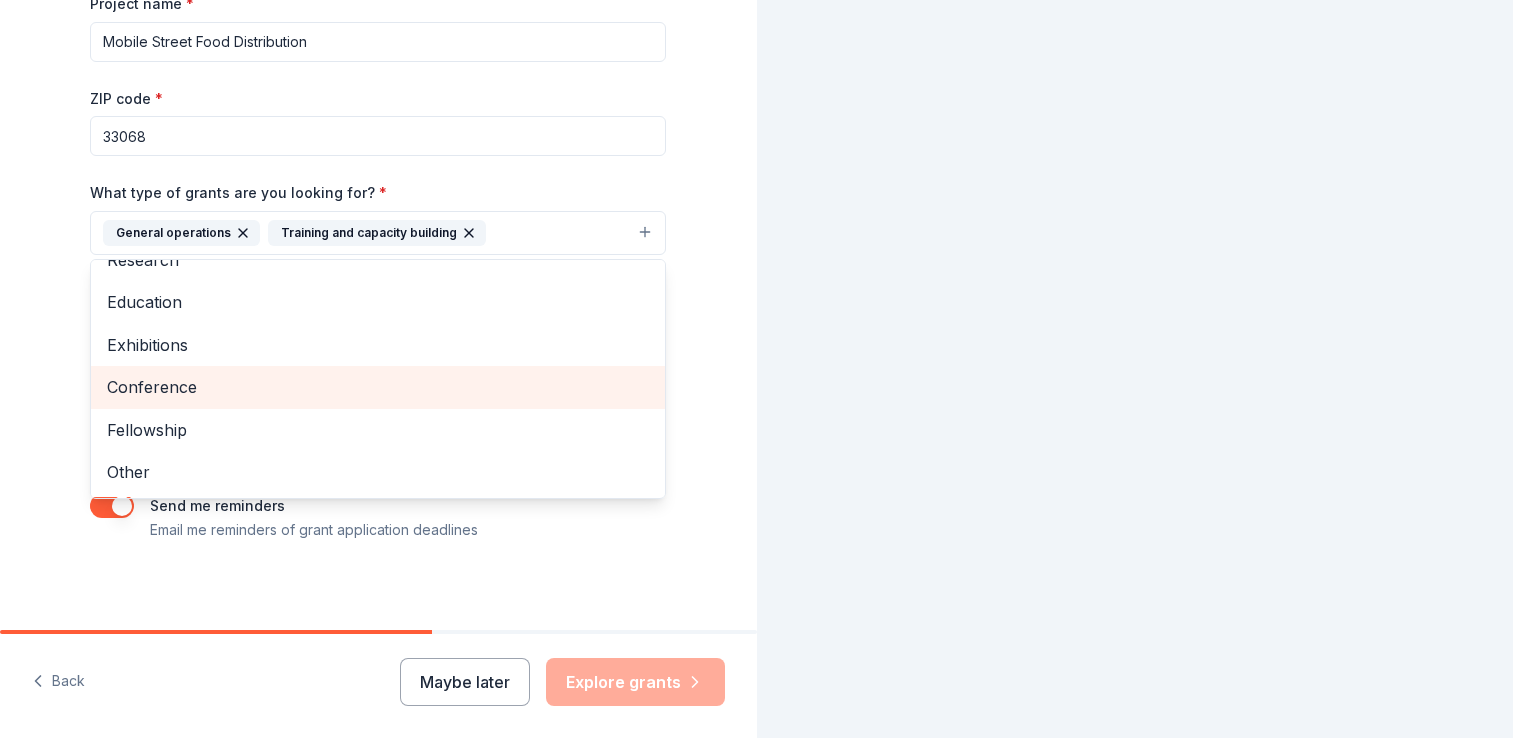 scroll, scrollTop: 151, scrollLeft: 0, axis: vertical 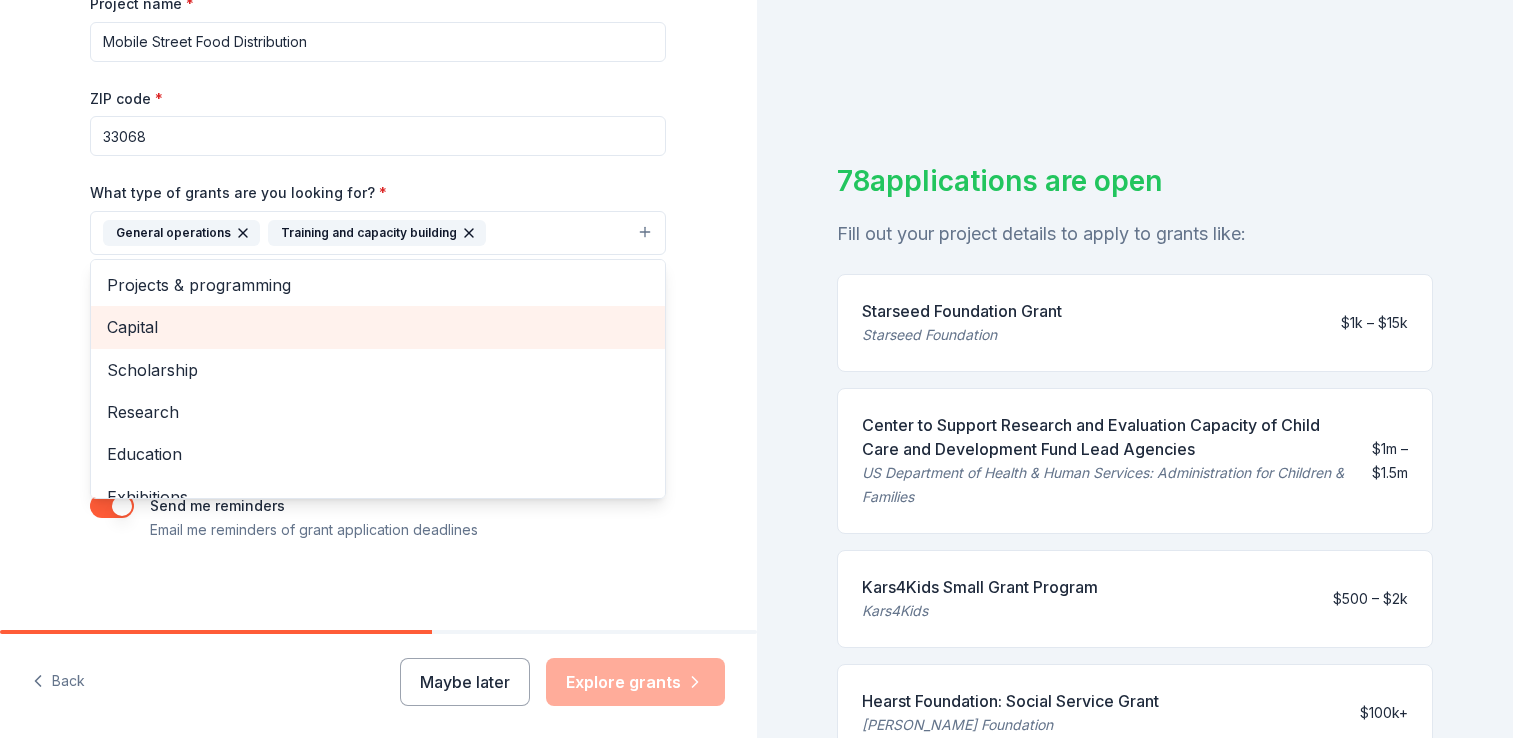 click on "Capital" at bounding box center [378, 327] 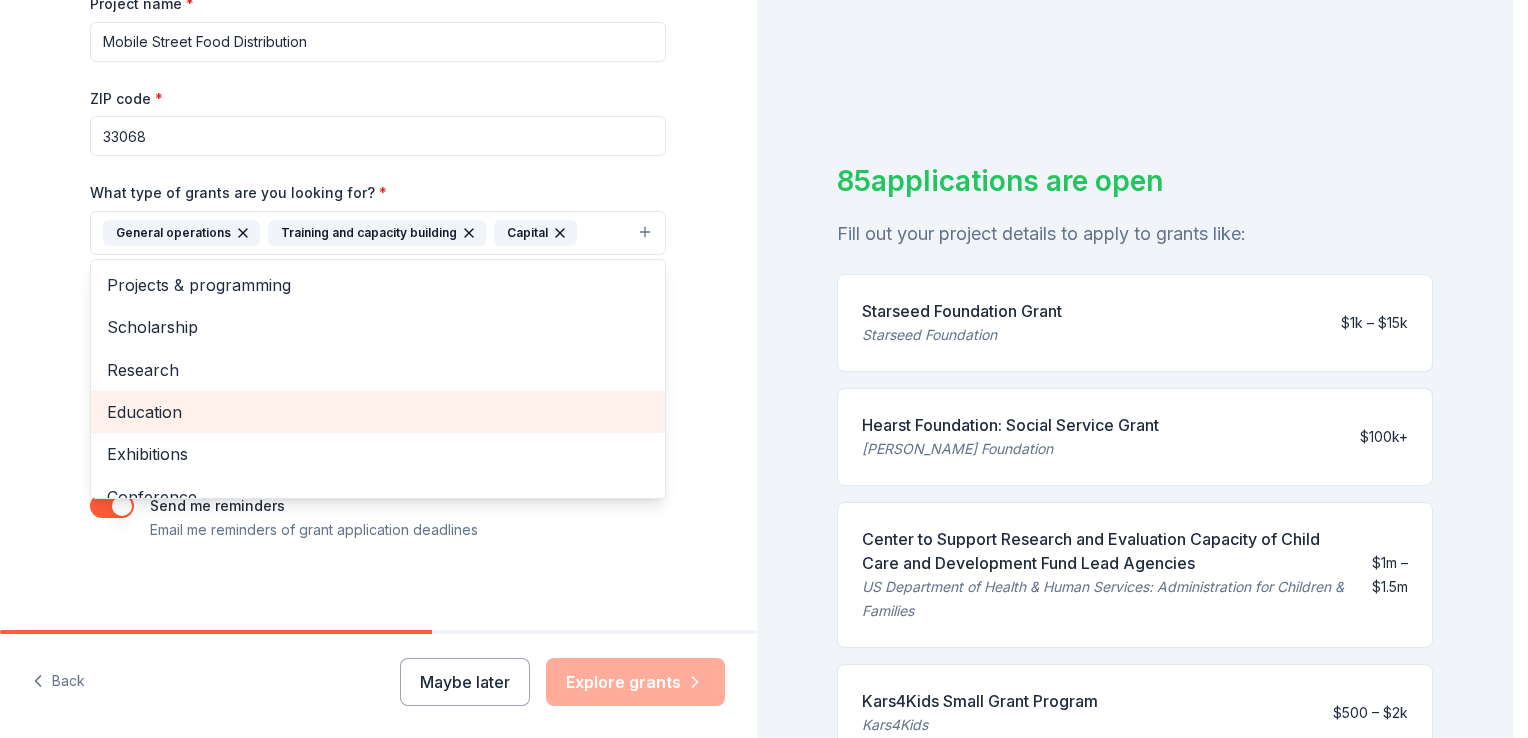click on "Education" at bounding box center [378, 412] 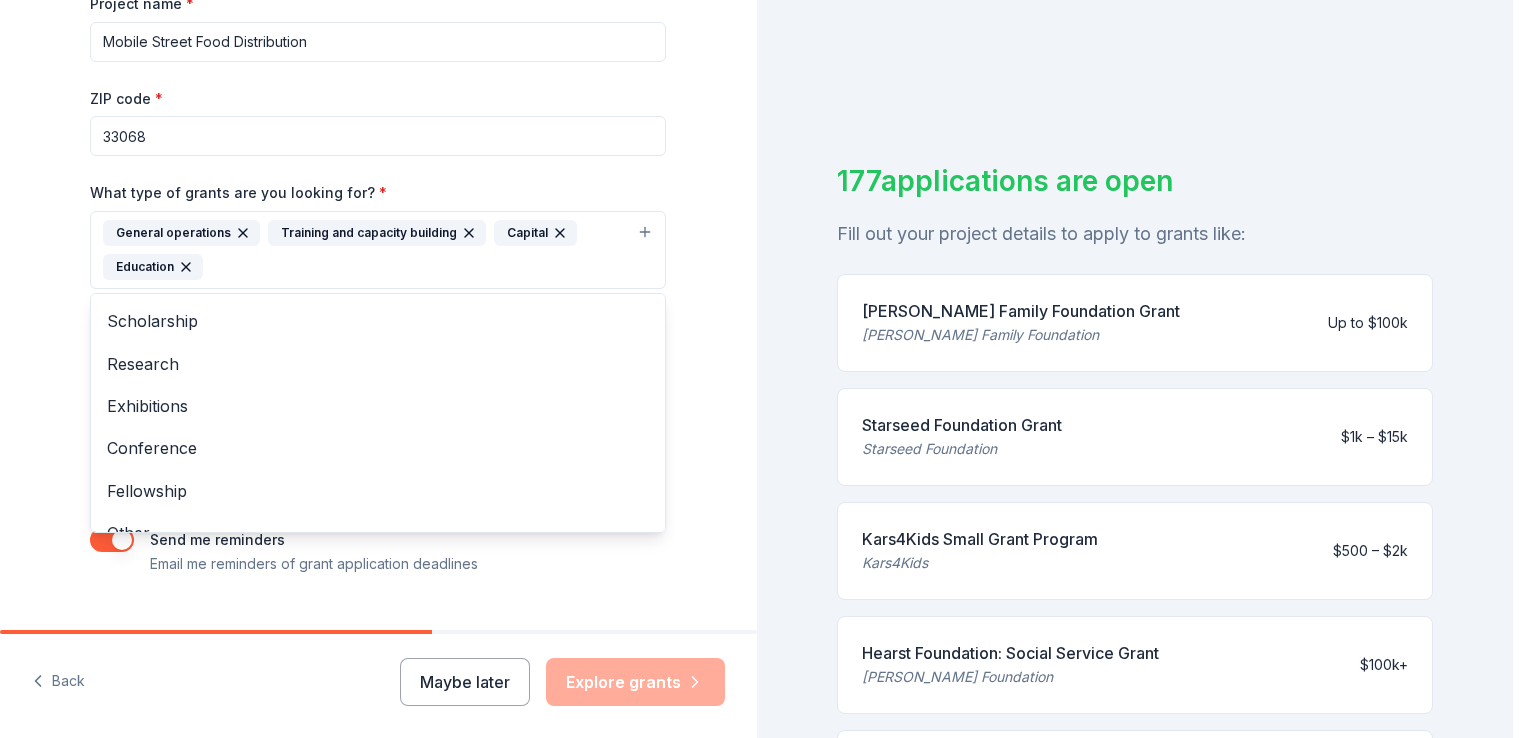 scroll, scrollTop: 66, scrollLeft: 0, axis: vertical 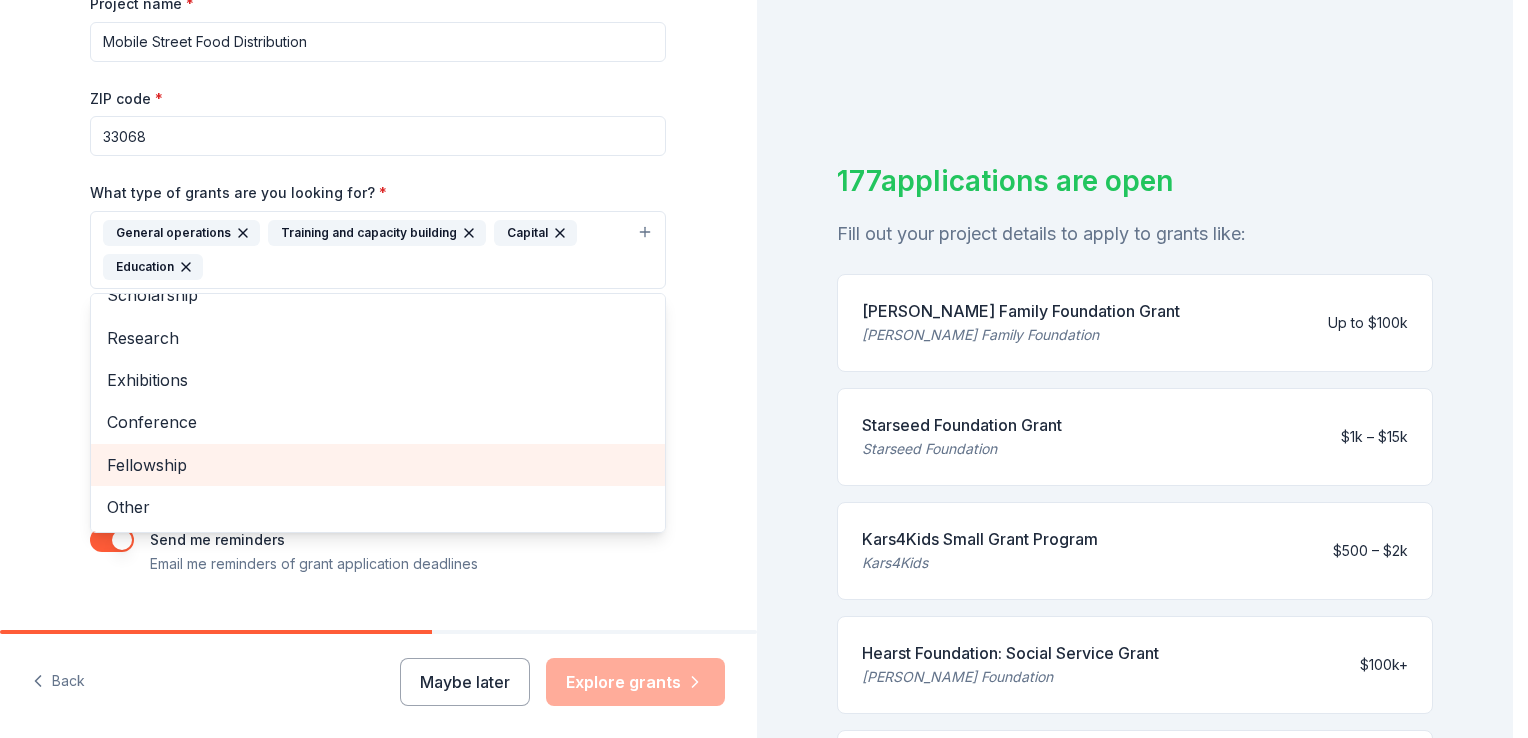 click on "Fellowship" at bounding box center (378, 465) 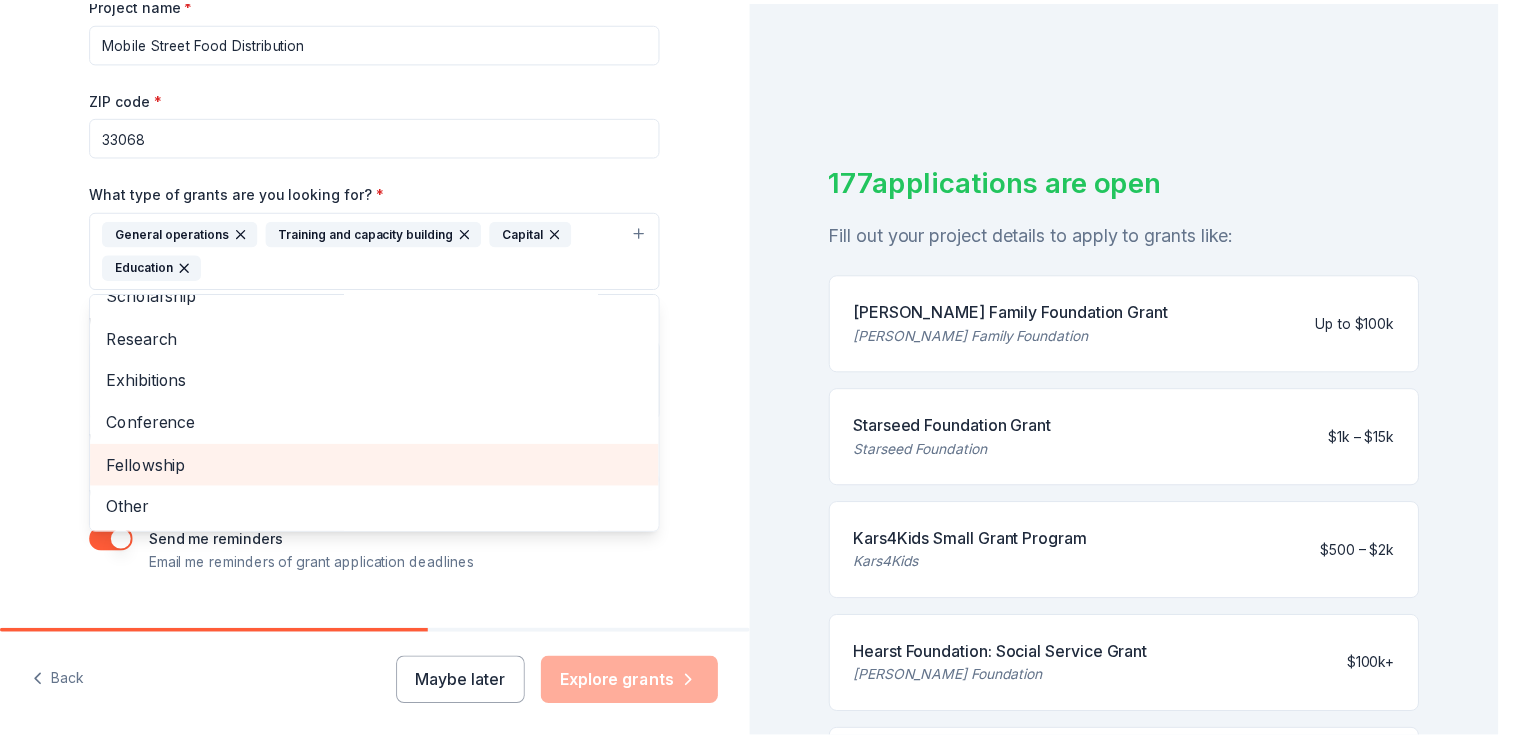 scroll, scrollTop: 24, scrollLeft: 0, axis: vertical 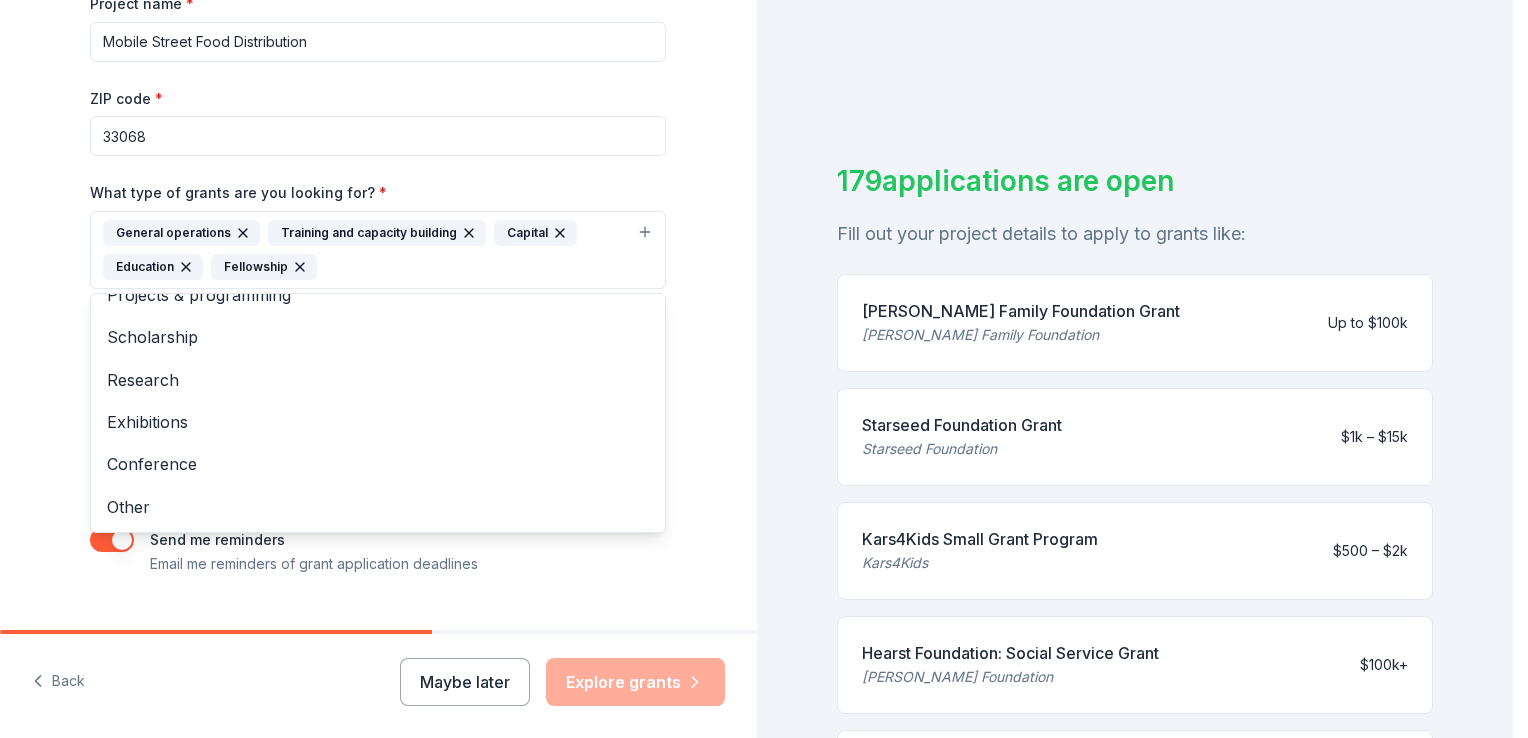 click on "Project name * Mobile Street Food Distribution ZIP code * 33068 What type of grants are you looking for? * General operations Training and capacity building Capital Education Fellowship Projects & programming Scholarship Research Exhibitions Conference Other What is your project about? * We use this to match you to relevant grant opportunities.   See examples We recommend at least 300 characters to get the best grant matches. Send me reminders Email me reminders of grant application deadlines" at bounding box center (378, 283) 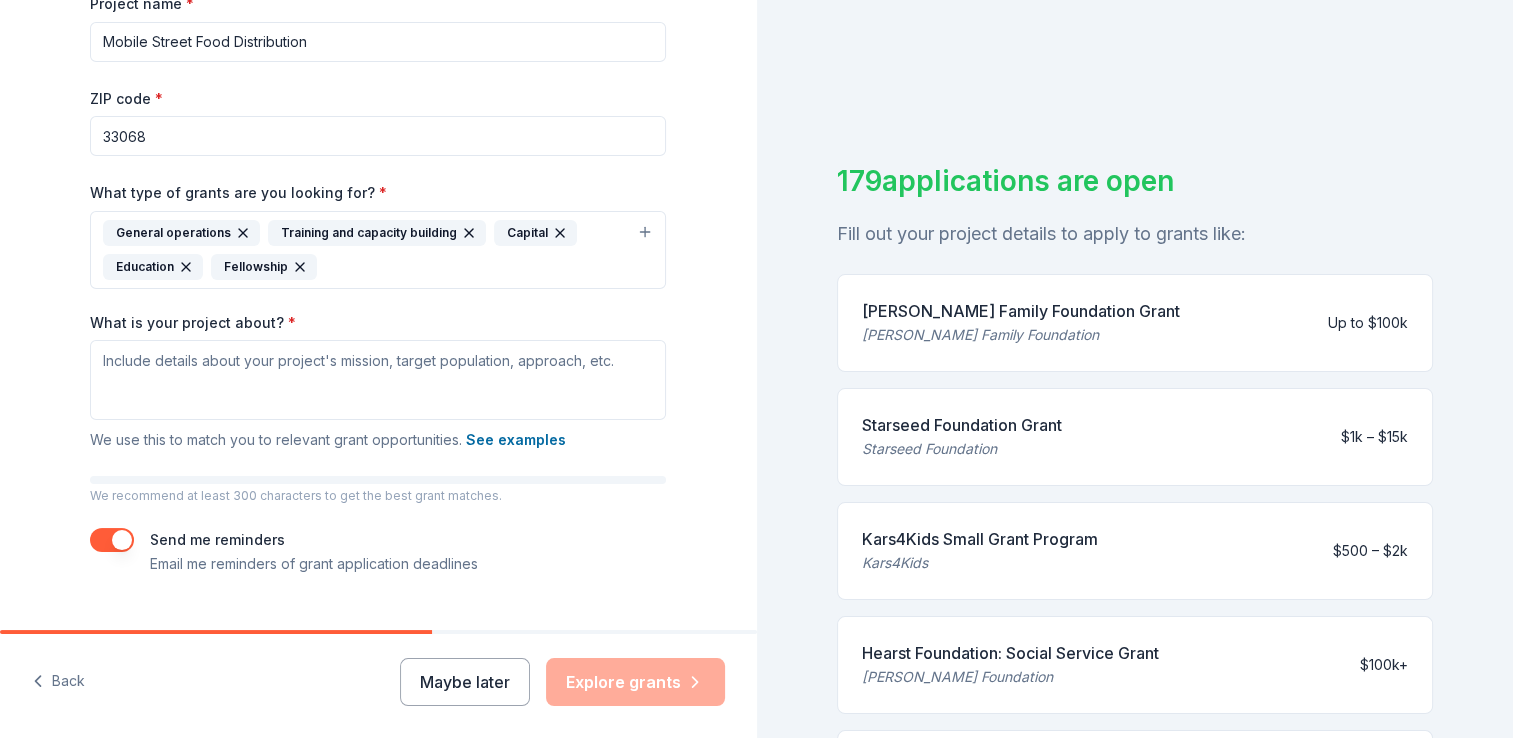 click at bounding box center (112, 540) 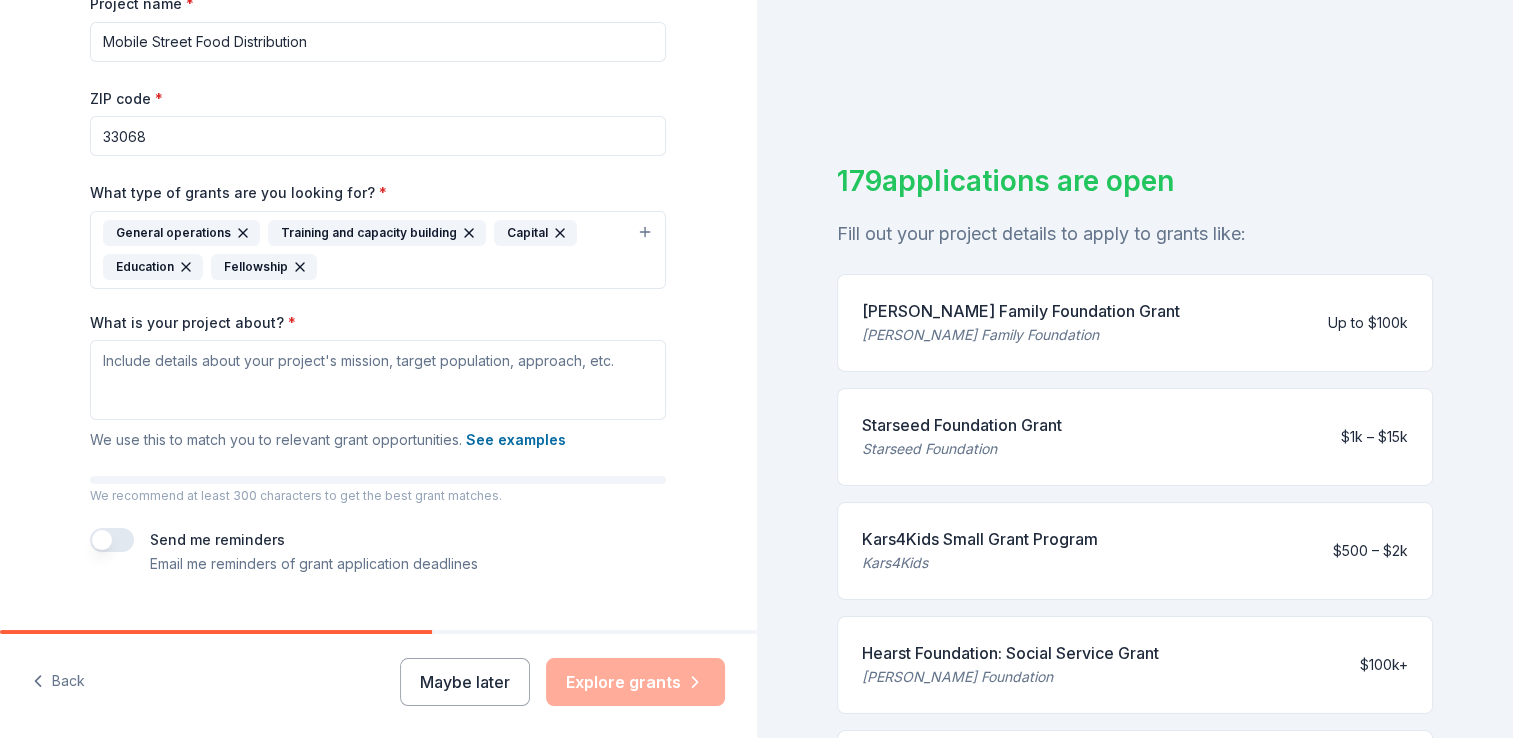 click at bounding box center [112, 540] 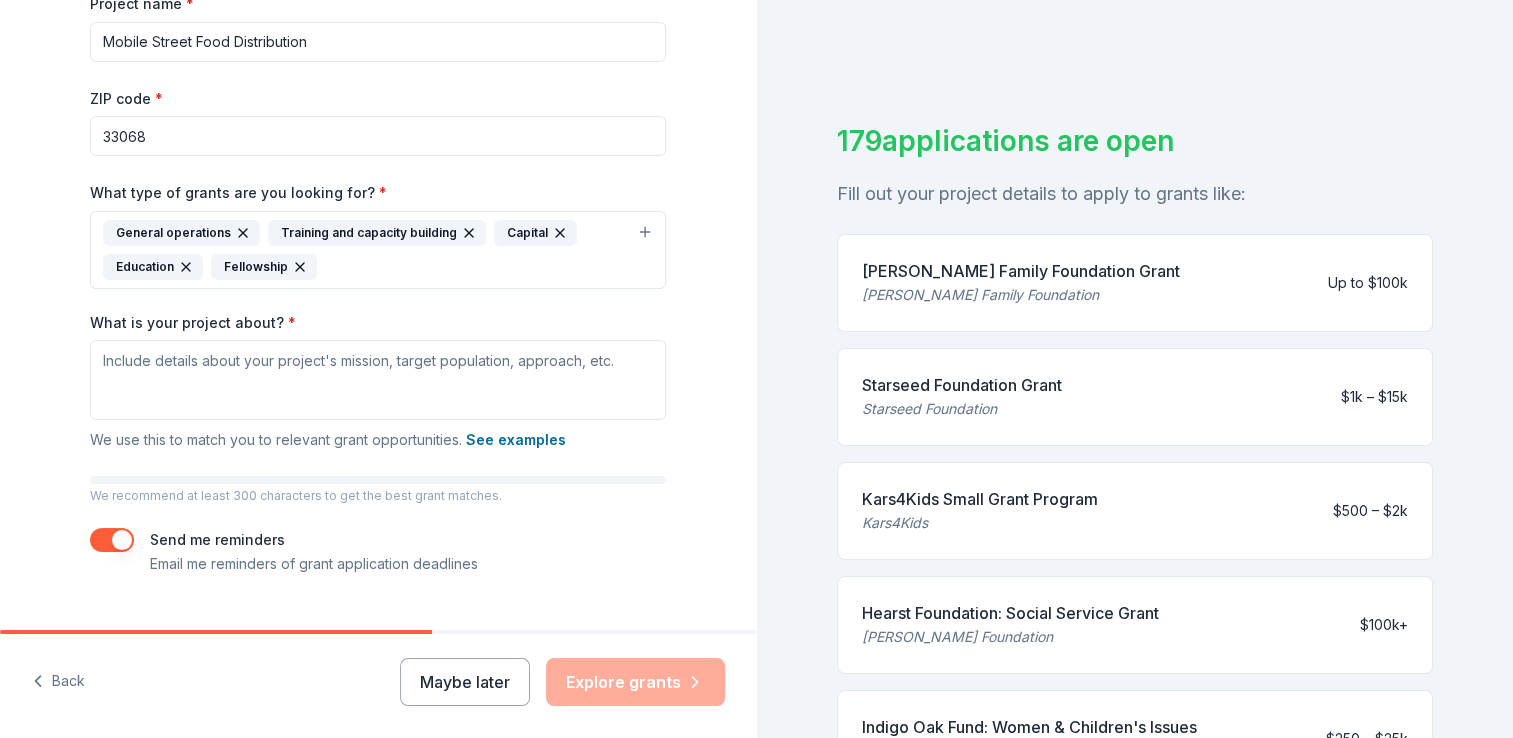scroll, scrollTop: 186, scrollLeft: 0, axis: vertical 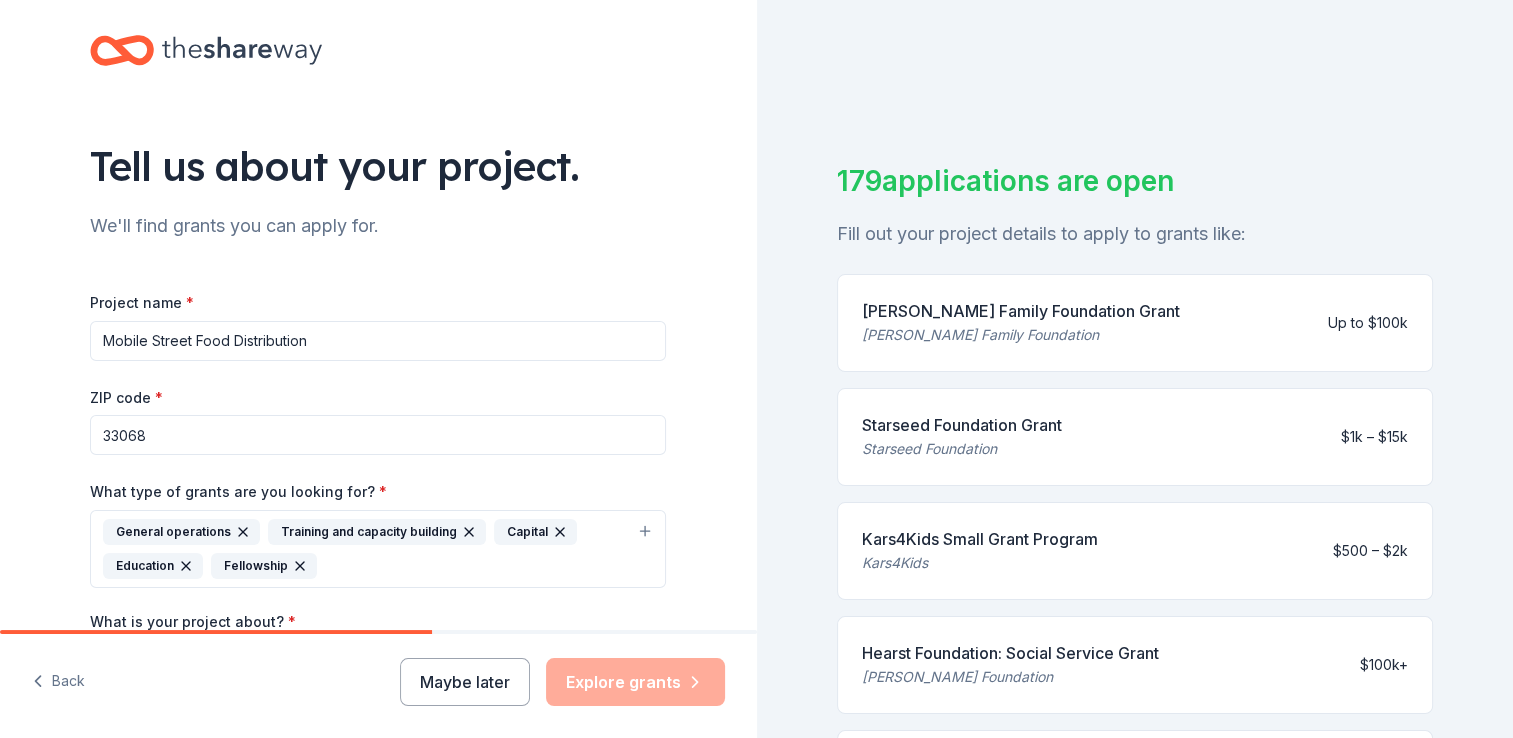 click on "Mobile Street Food Distribution" at bounding box center (378, 341) 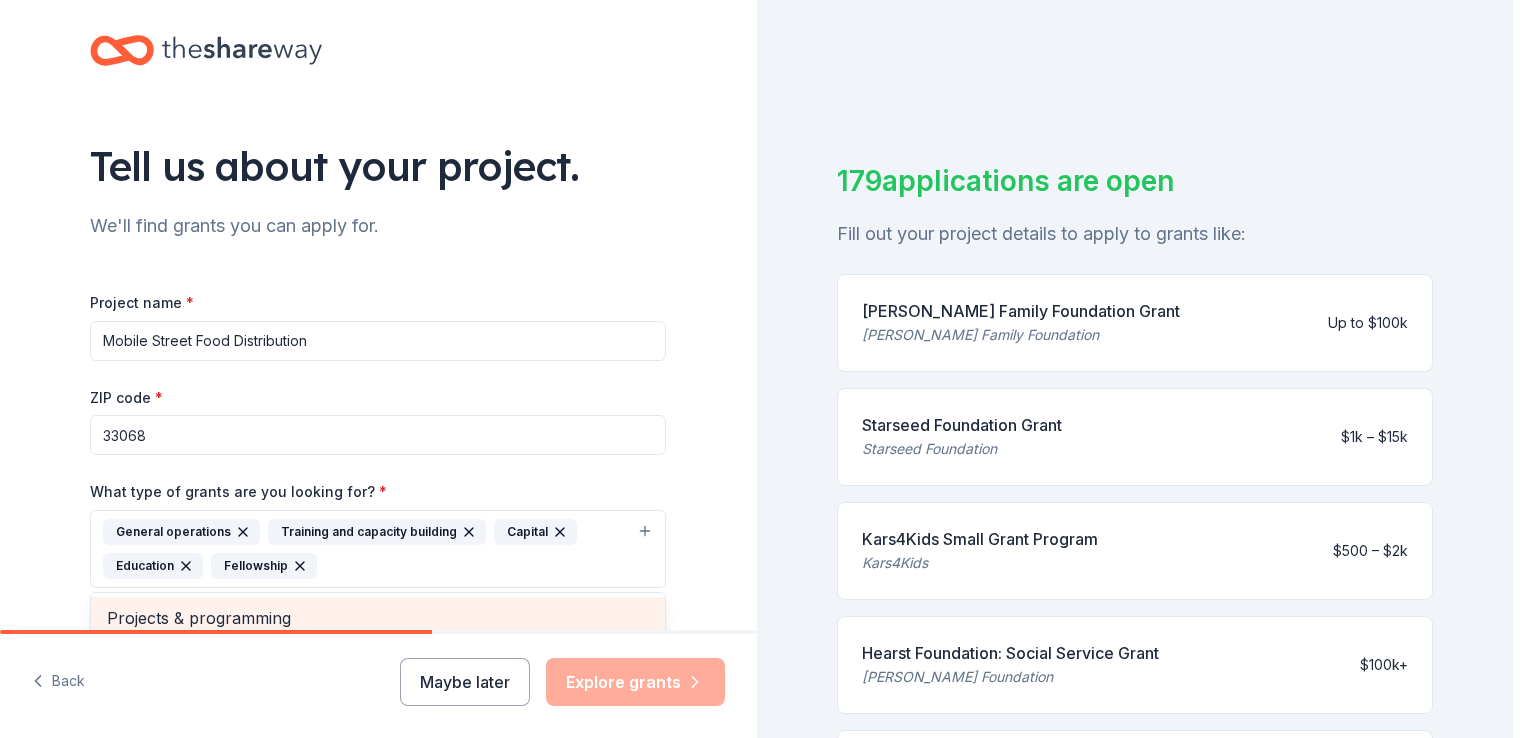 scroll, scrollTop: 28, scrollLeft: 0, axis: vertical 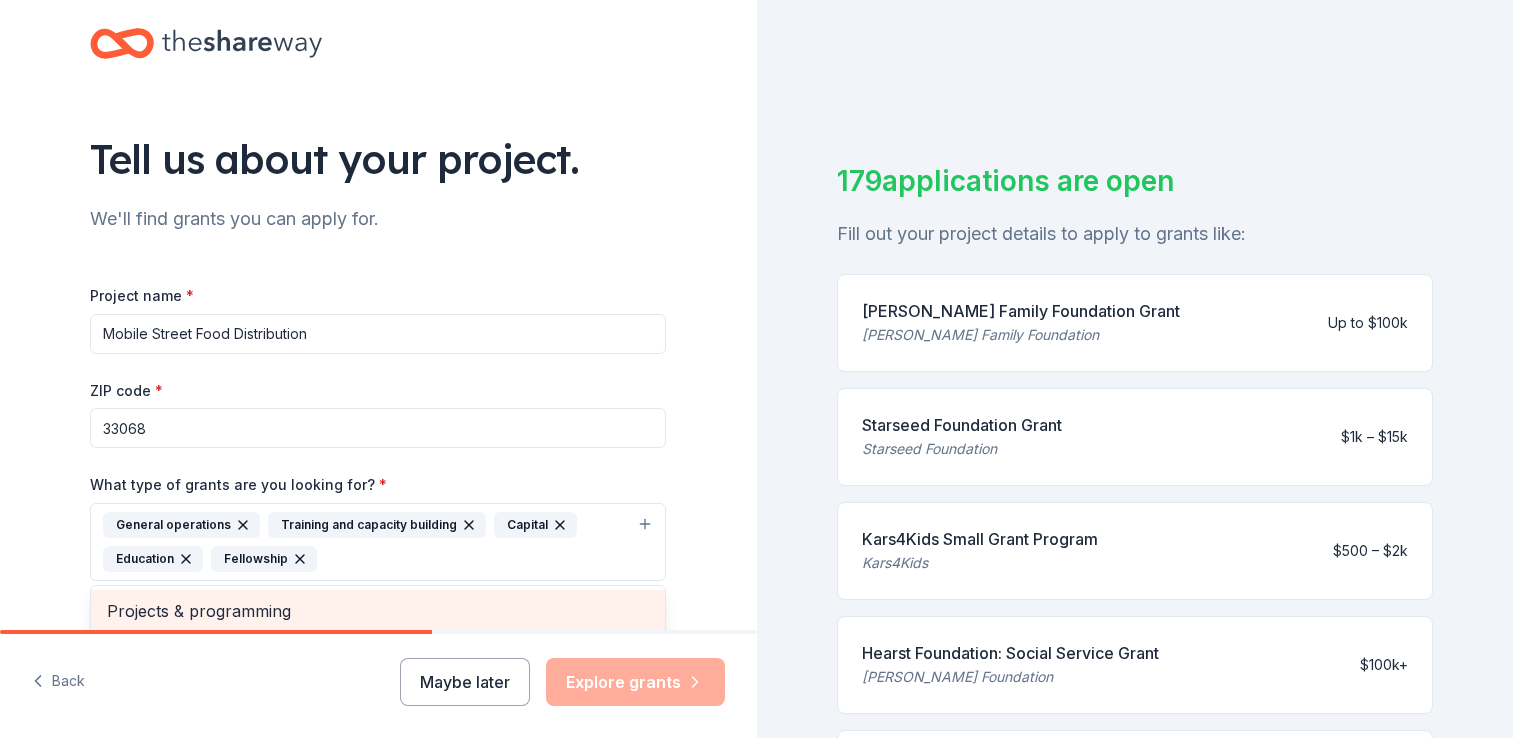 click on "Projects & programming" at bounding box center (378, 611) 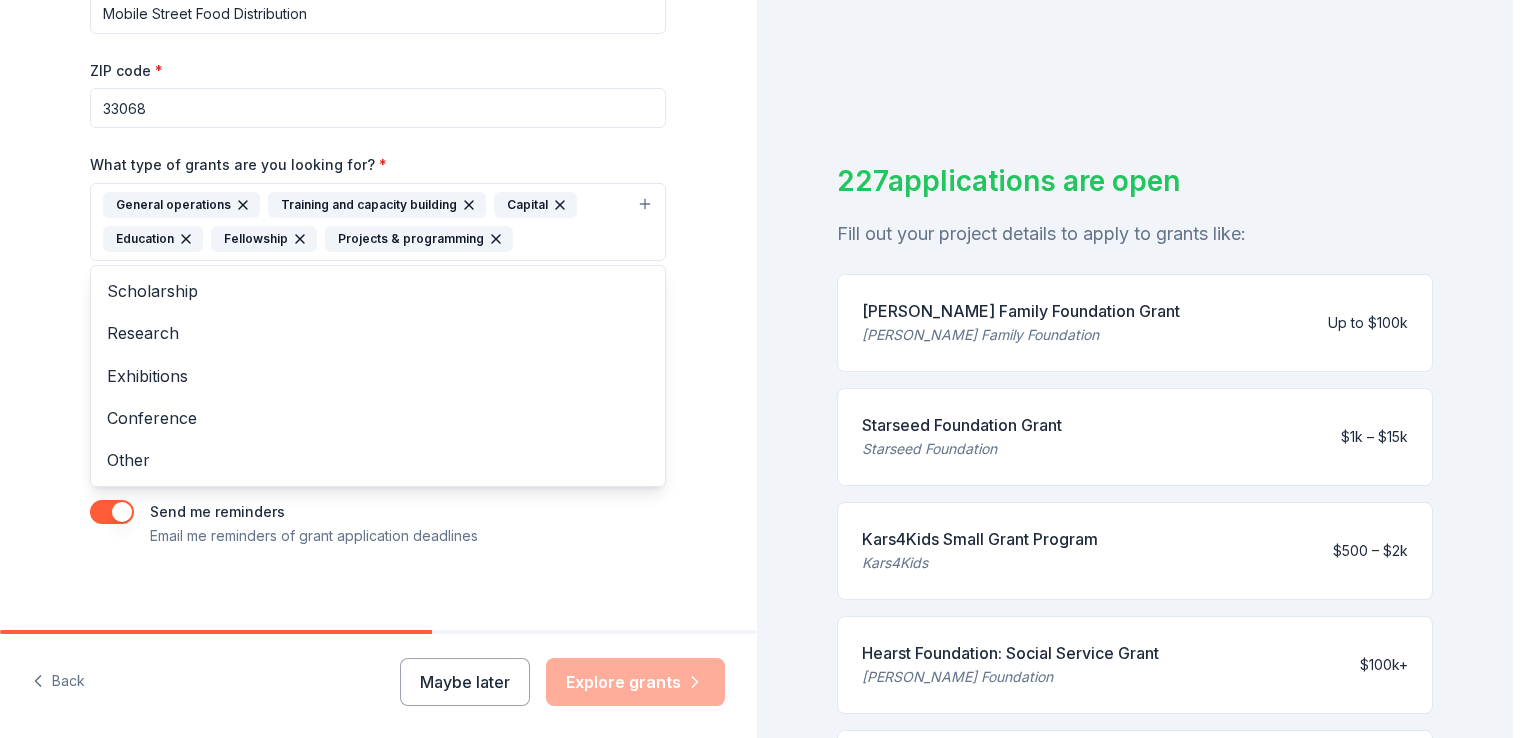 scroll, scrollTop: 361, scrollLeft: 0, axis: vertical 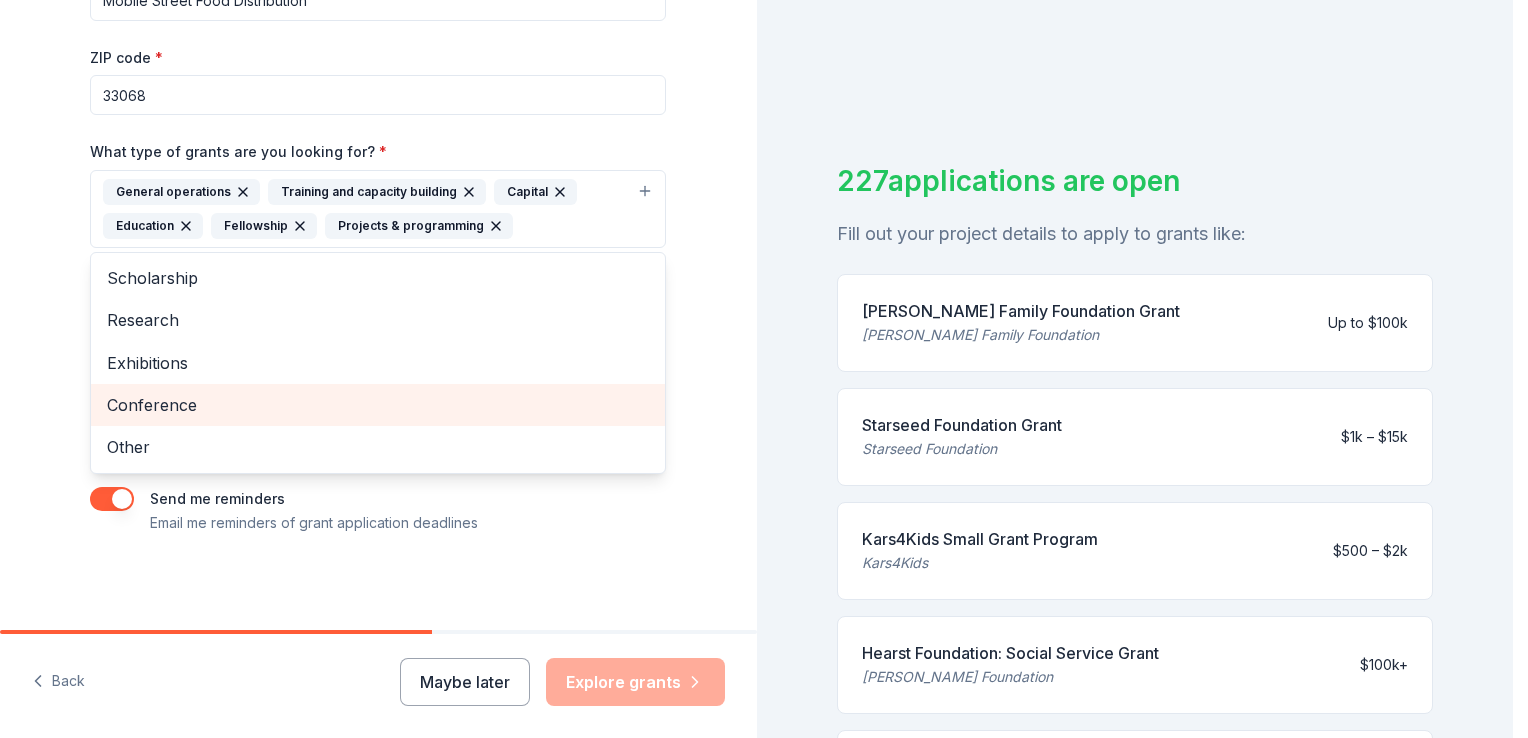 click on "Conference" at bounding box center [378, 405] 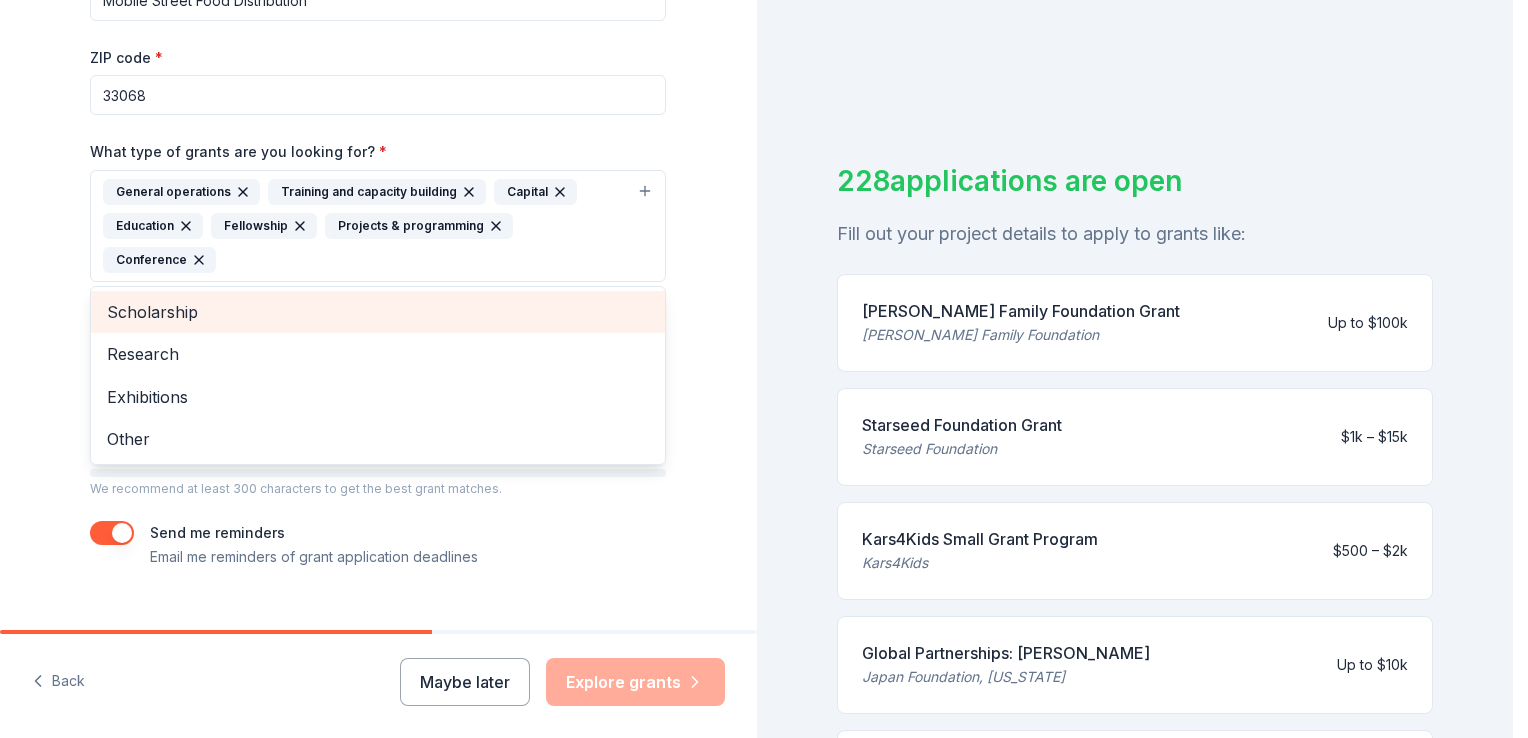 click on "Scholarship" at bounding box center [378, 312] 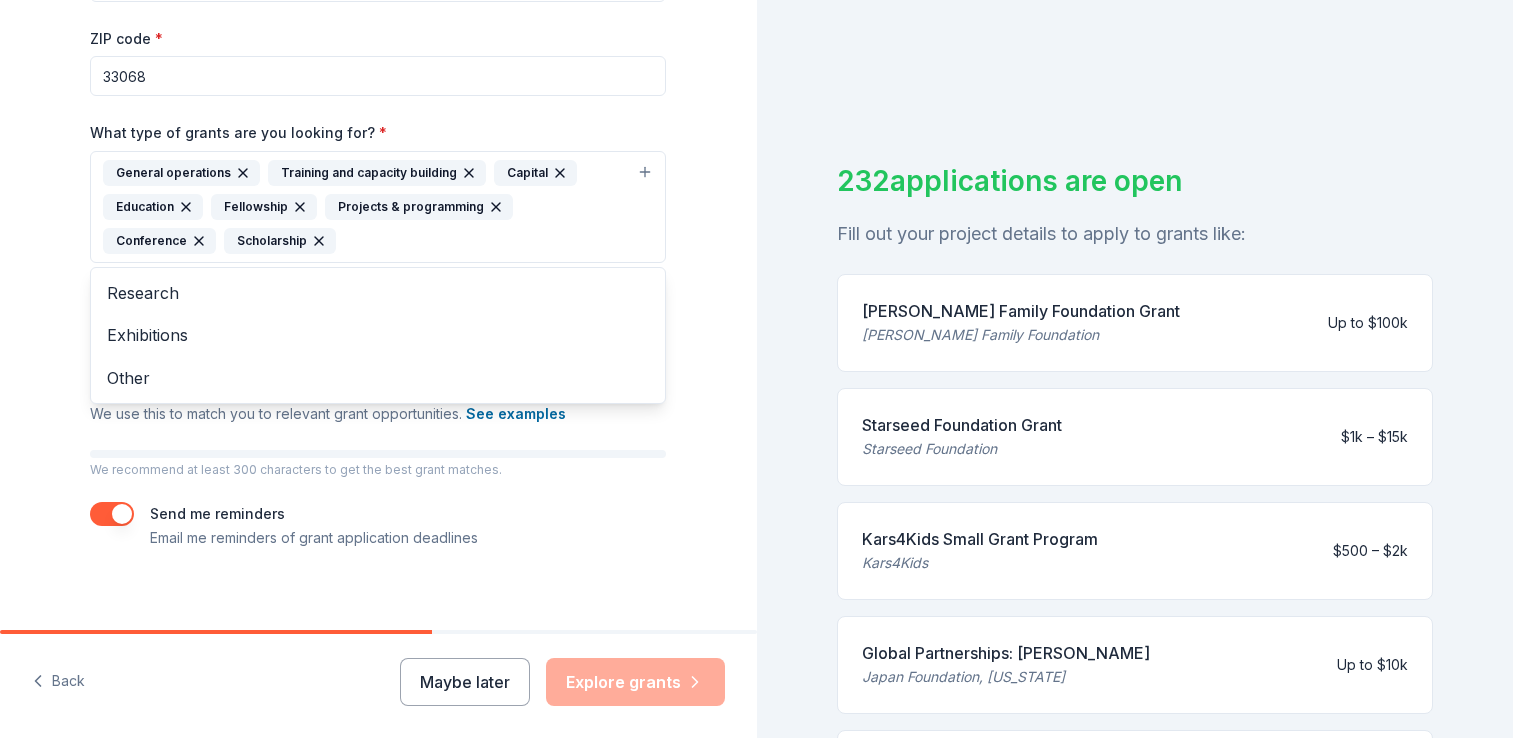 scroll, scrollTop: 395, scrollLeft: 0, axis: vertical 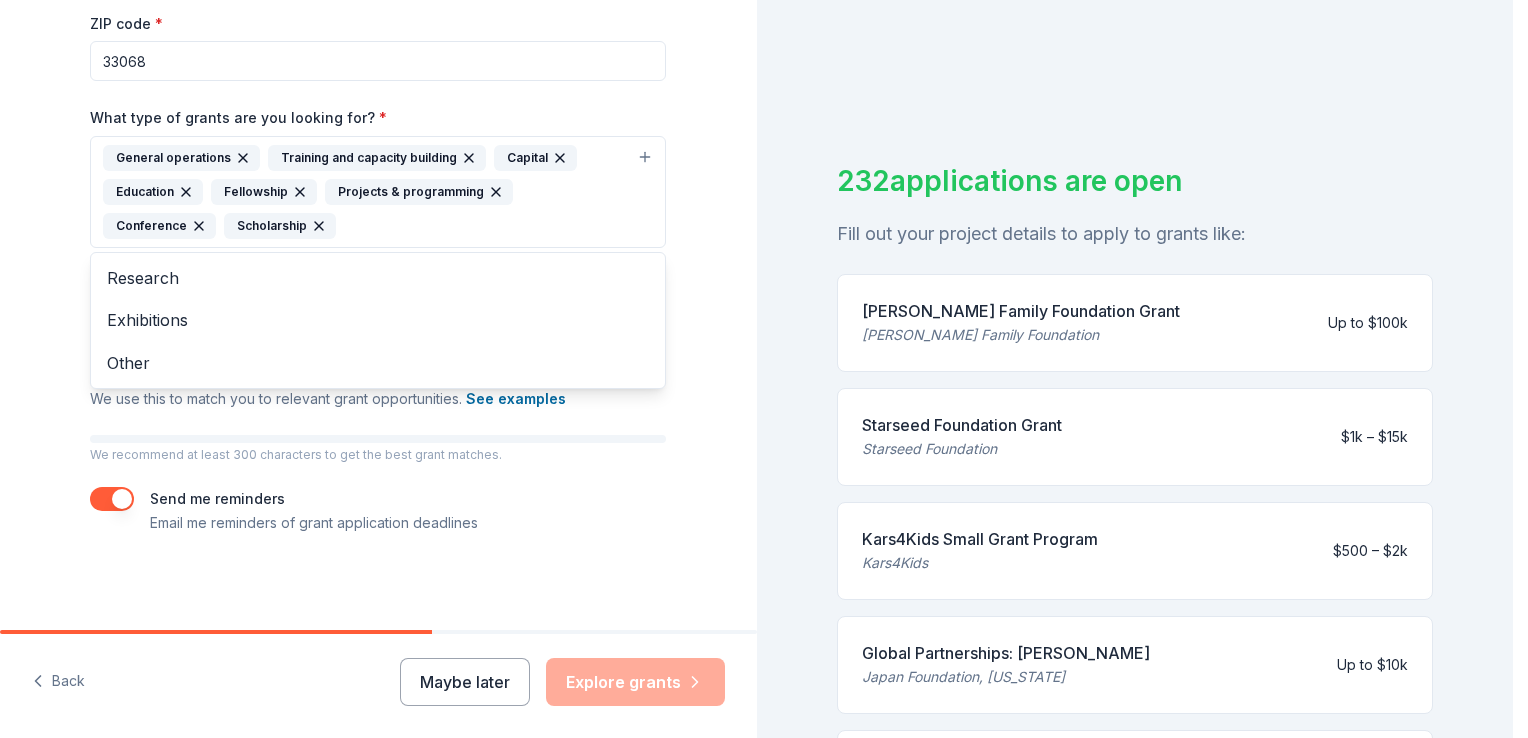 click on "Tell us about your project. We'll find grants you can apply for. Project name * Mobile Street Food Distribution ZIP code * 33068 What type of grants are you looking for? * General operations Training and capacity building Capital Education Fellowship Projects & programming Conference Scholarship Research Exhibitions Other What is your project about? * We use this to match you to relevant grant opportunities.   See examples We recommend at least 300 characters to get the best grant matches. Send me reminders Email me reminders of grant application deadlines Back Maybe later Explore grants" at bounding box center [378, 369] 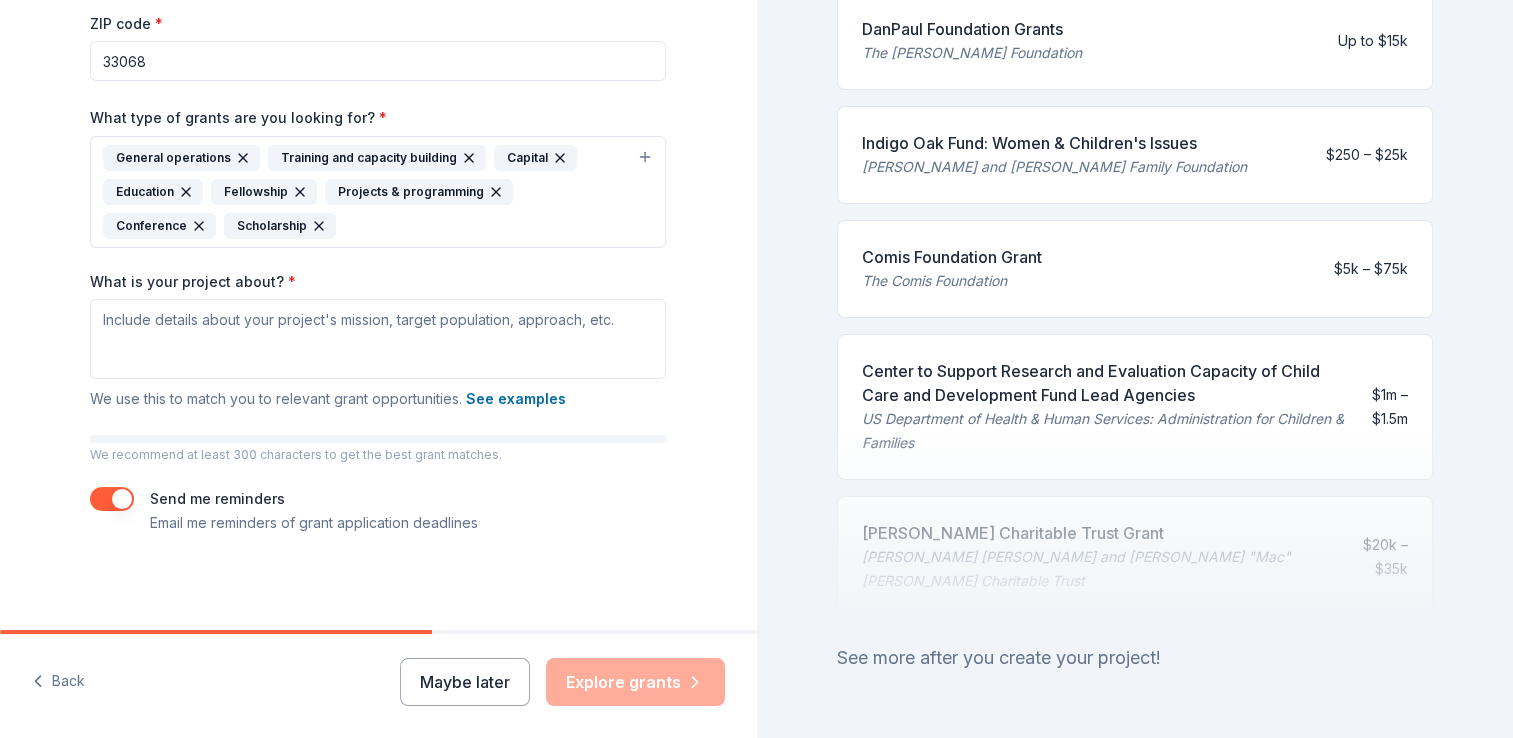 scroll, scrollTop: 903, scrollLeft: 0, axis: vertical 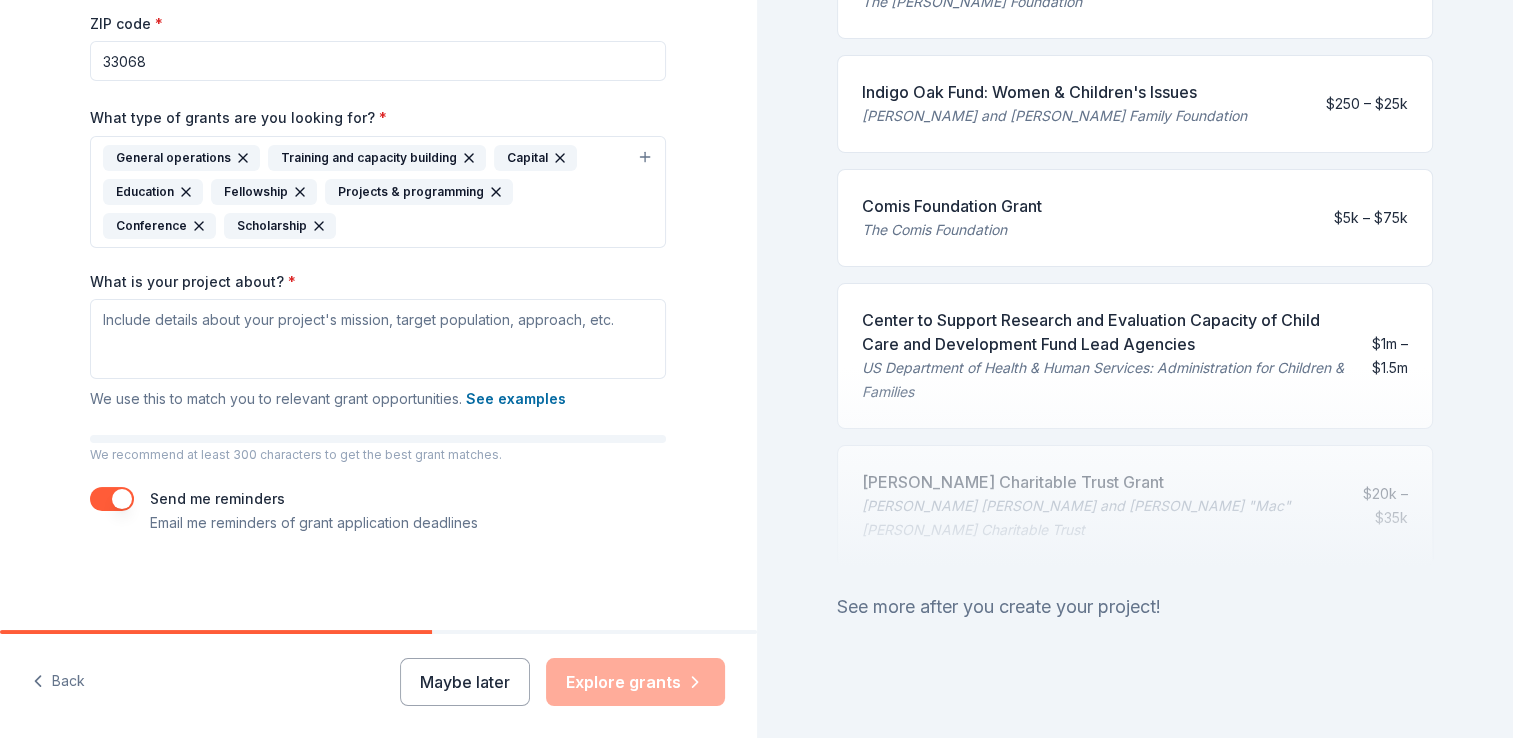 click on "See more after you create your project!" at bounding box center [1135, 607] 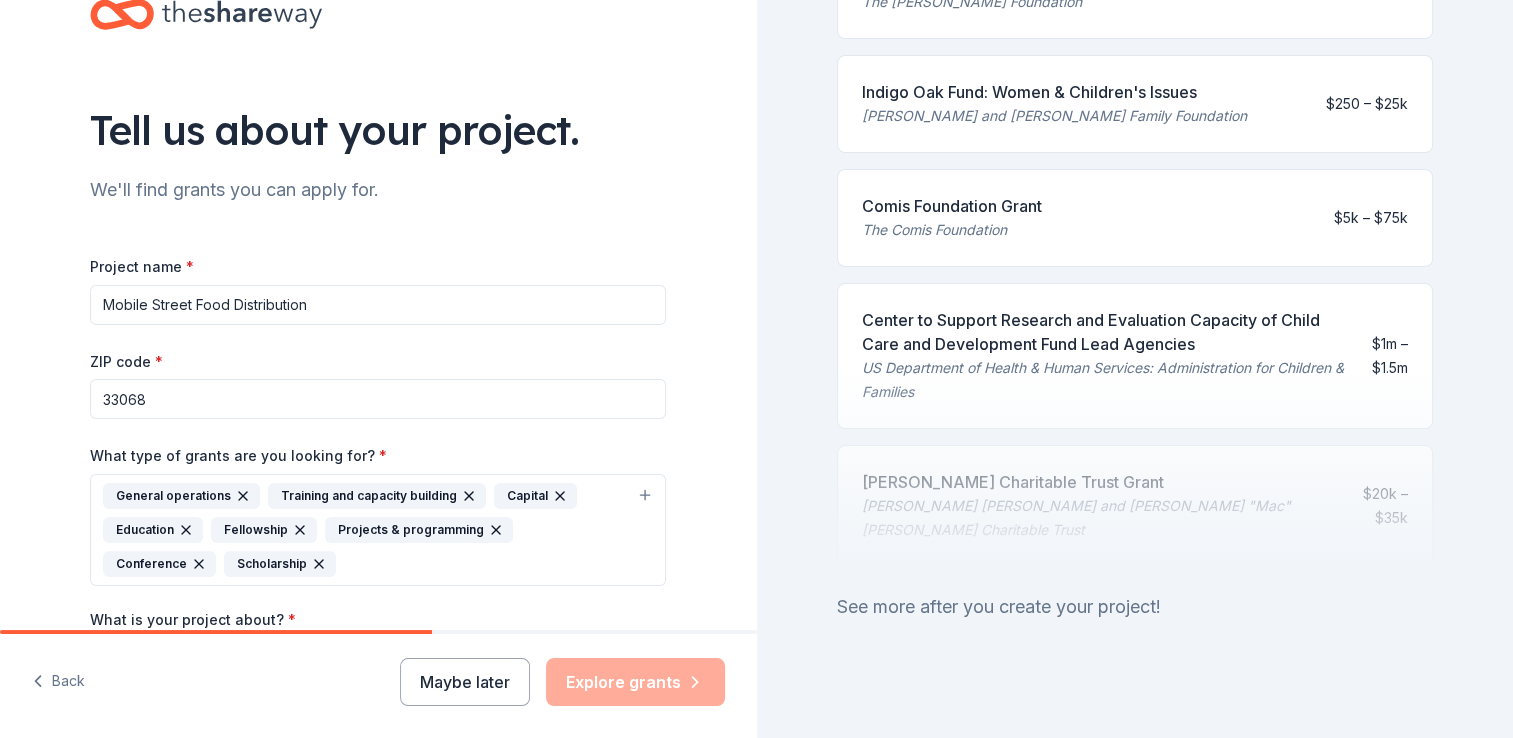 scroll, scrollTop: 0, scrollLeft: 0, axis: both 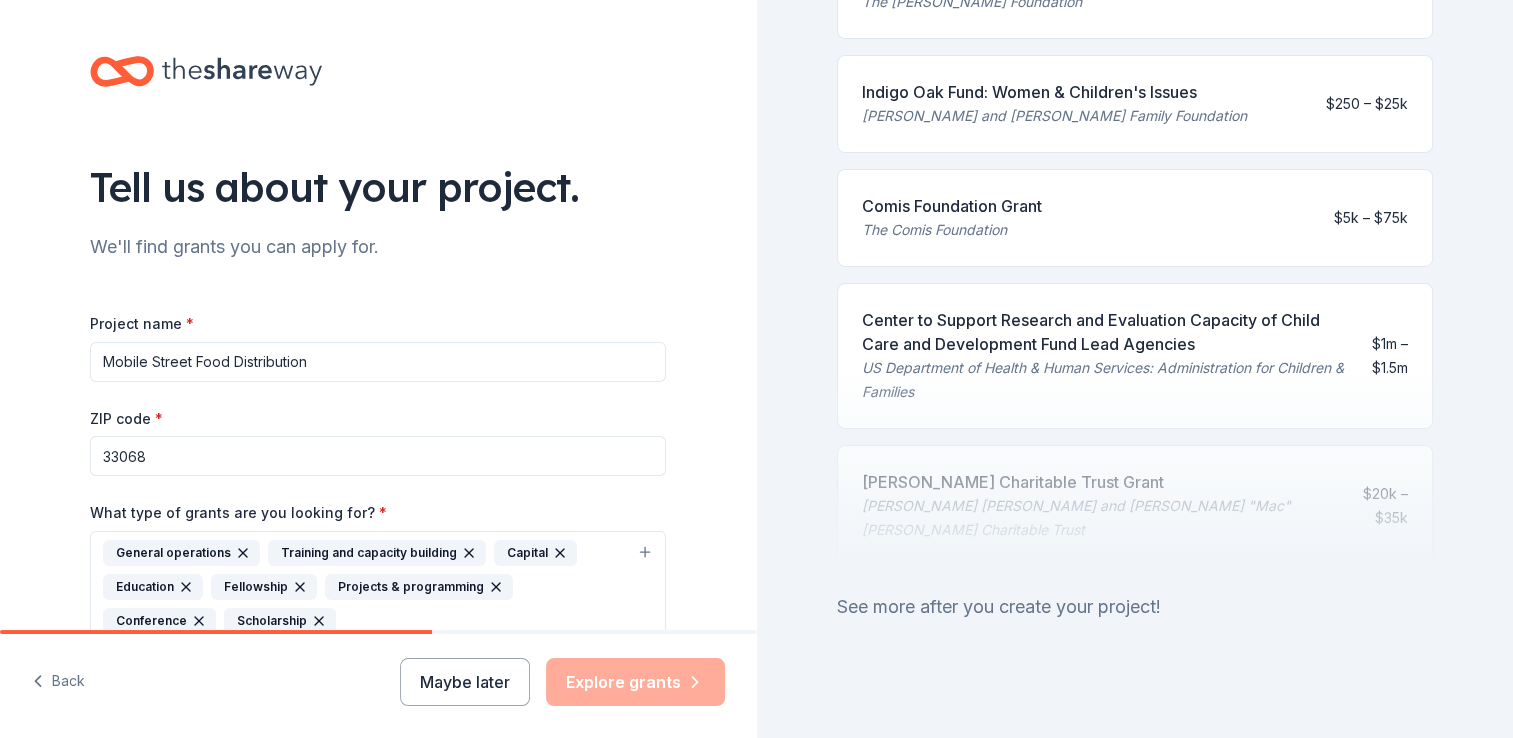 click on "Mobile Street Food Distribution" at bounding box center [378, 362] 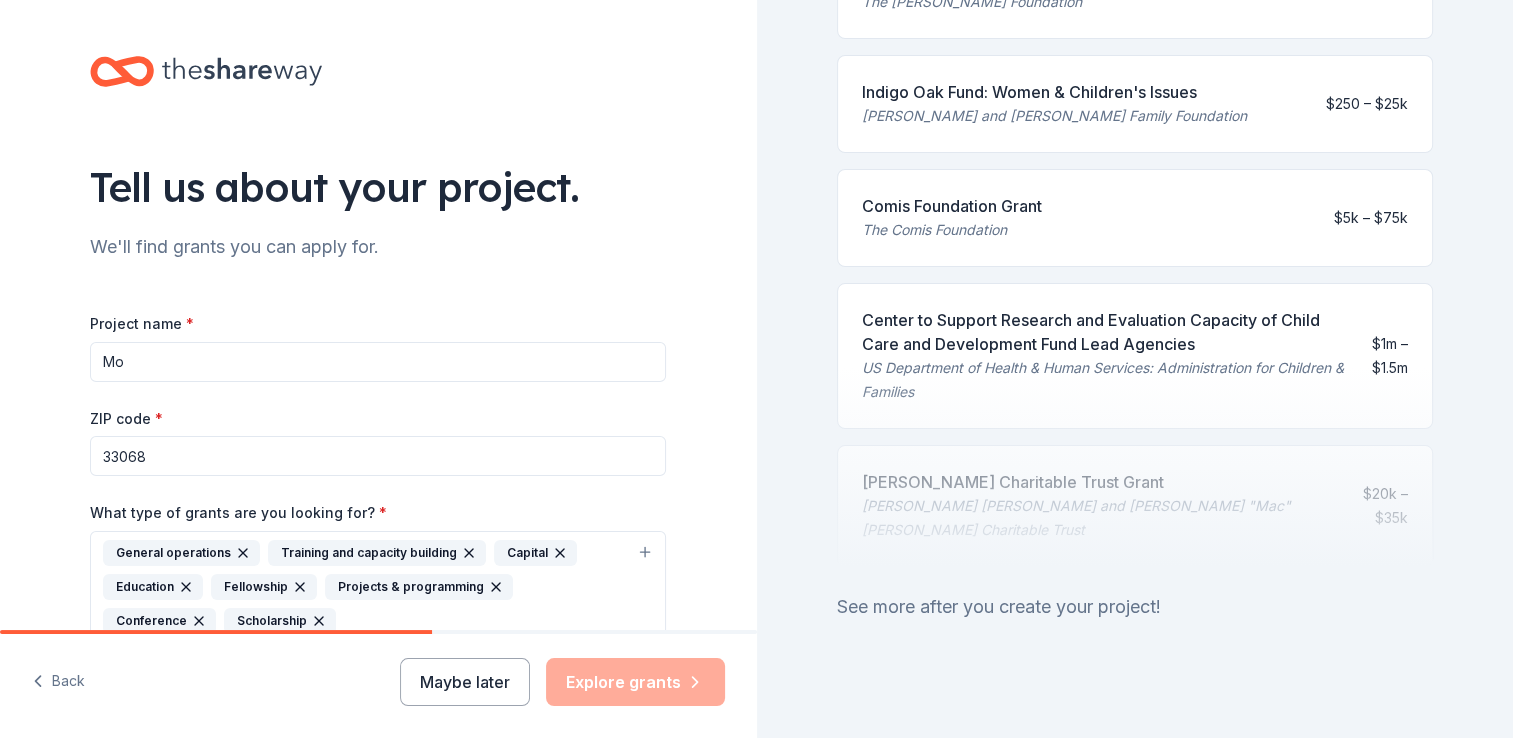 type on "M" 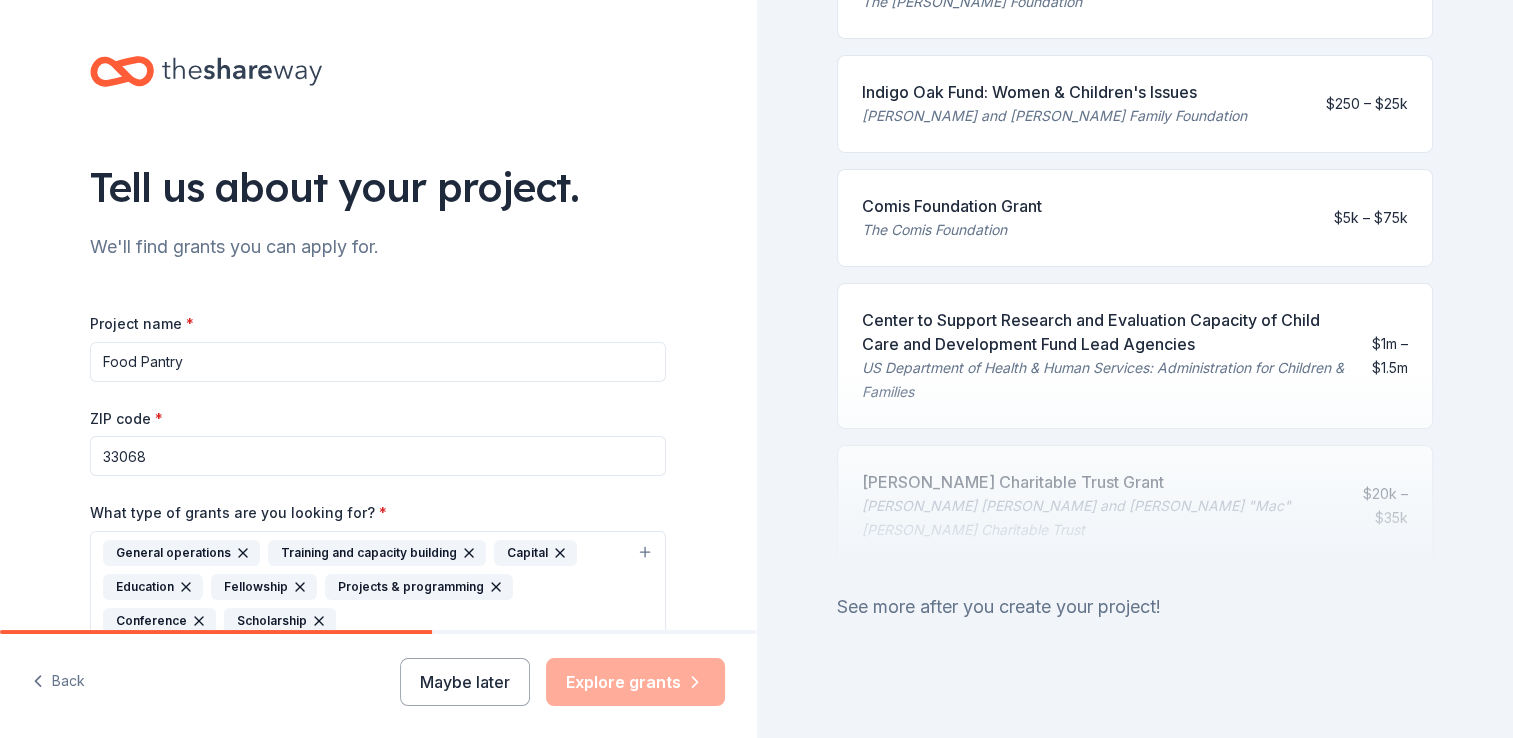 type on "Food Pantry" 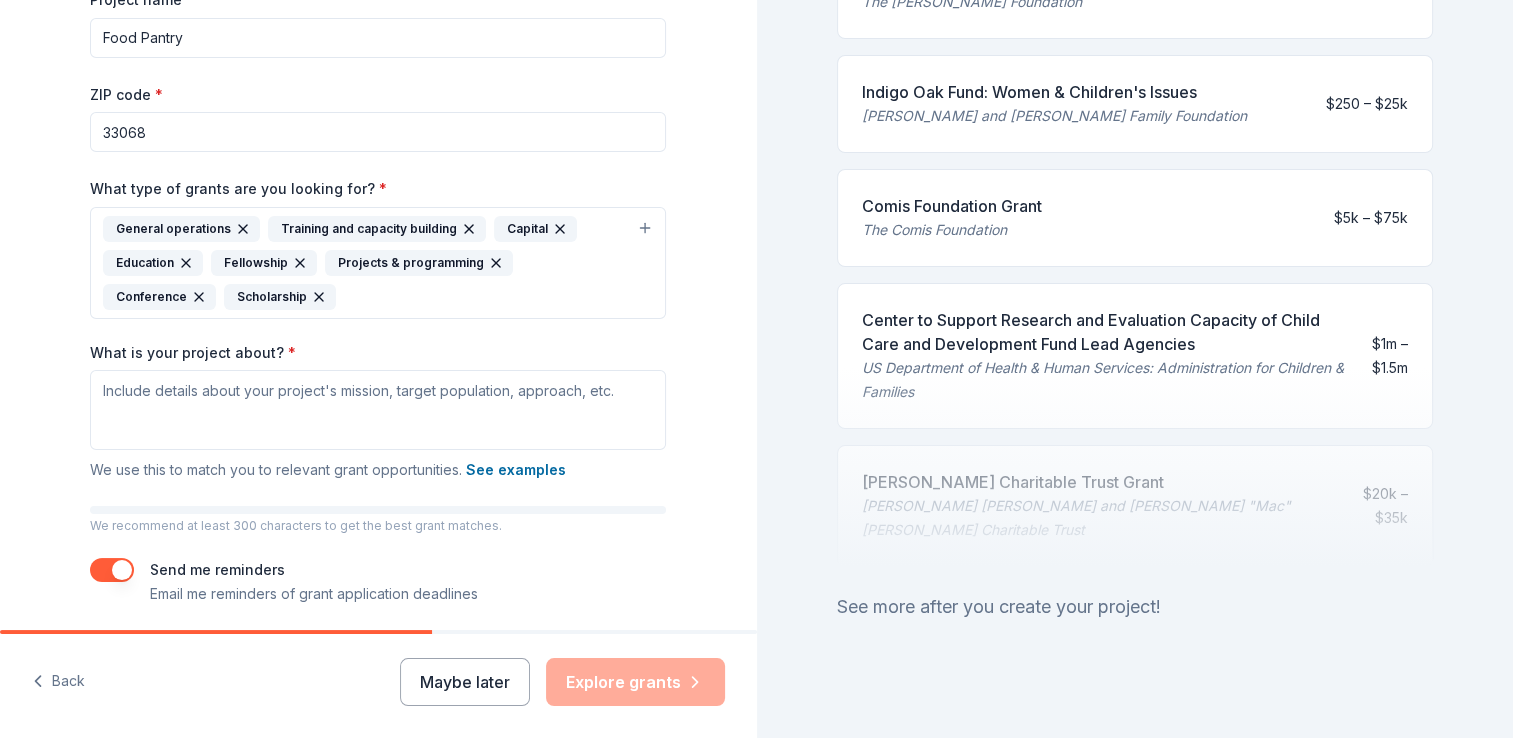 scroll, scrollTop: 395, scrollLeft: 0, axis: vertical 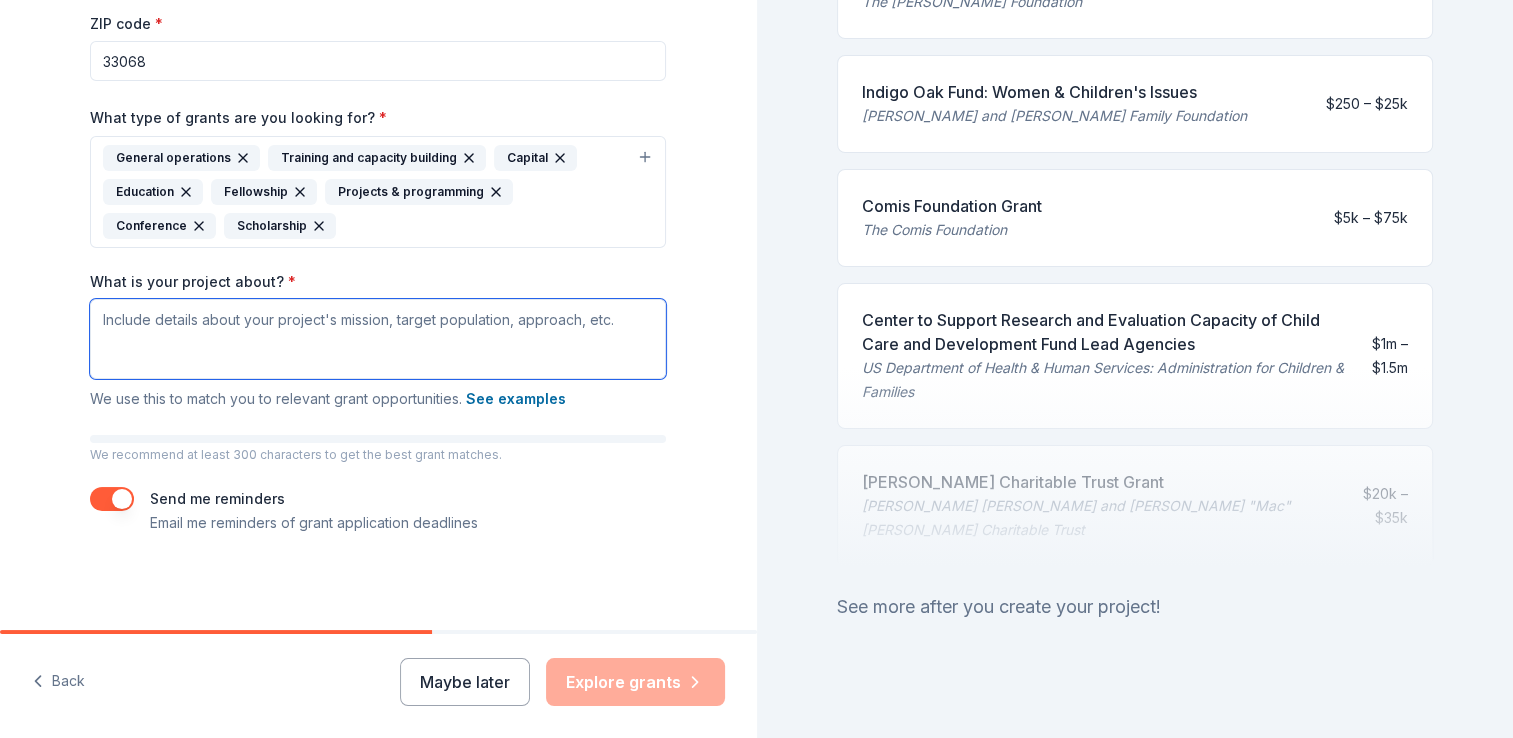 click on "What is your project about? *" at bounding box center [378, 339] 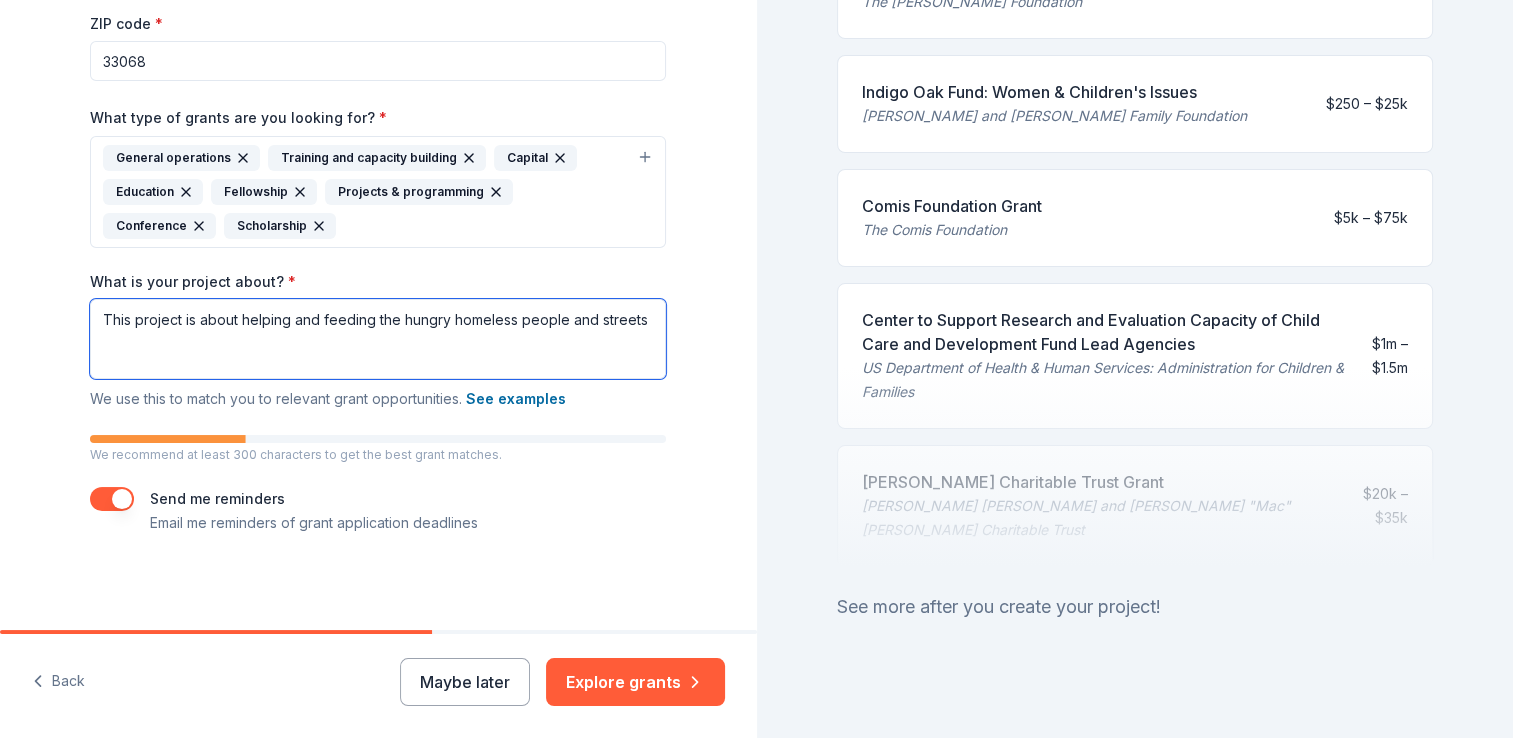 click on "This project is about helping and feeding the hungry homeless people and streets" at bounding box center (378, 339) 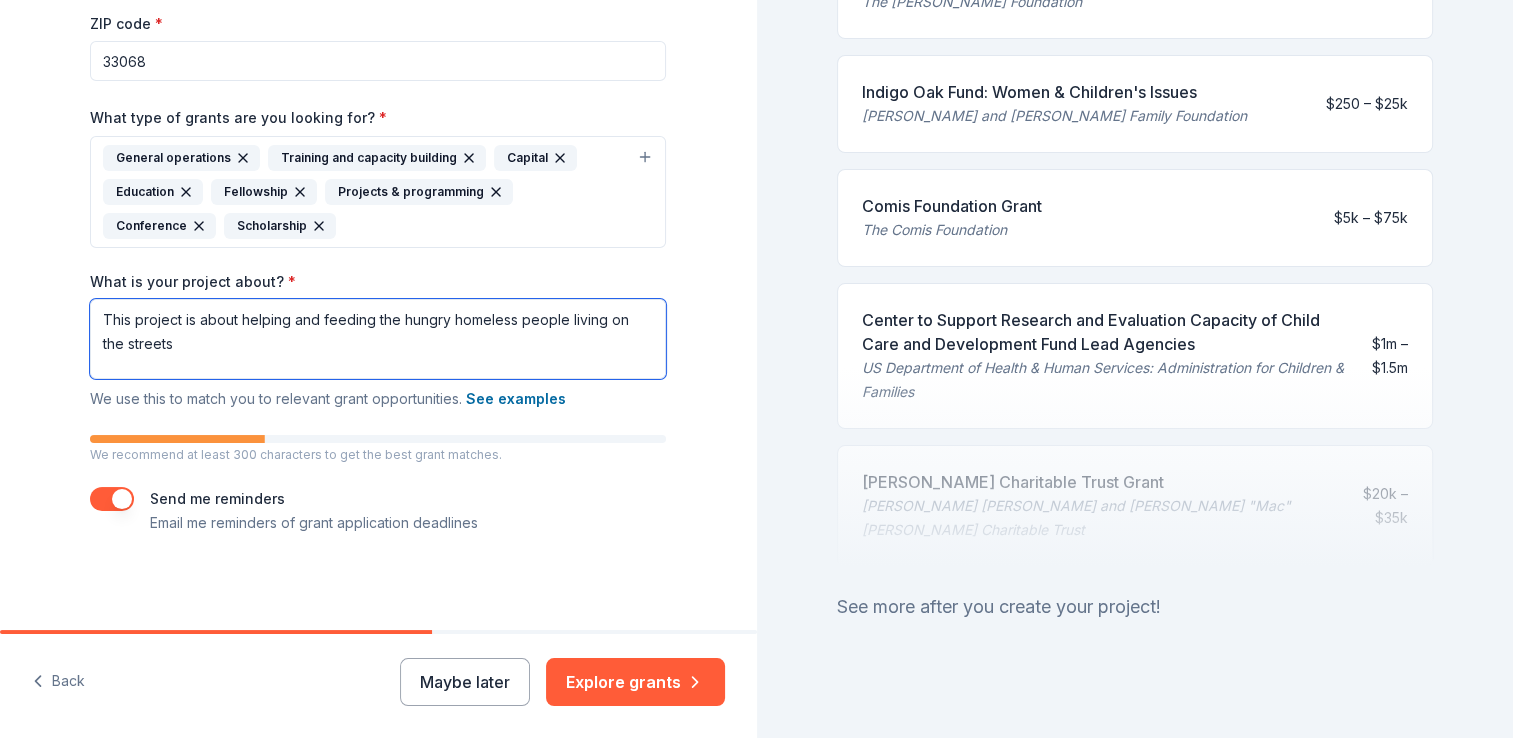 click on "This project is about helping and feeding the hungry homeless people living on the streets" at bounding box center [378, 339] 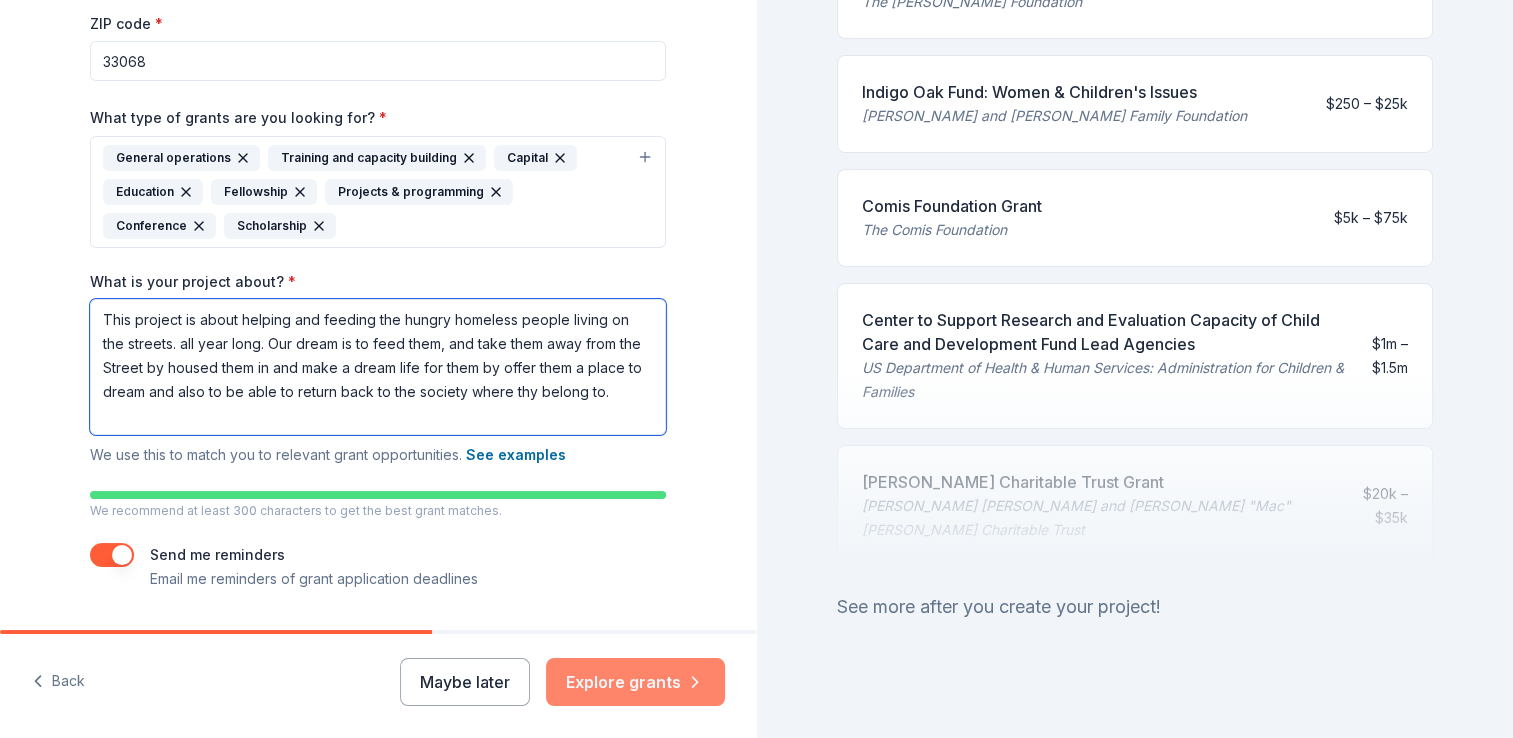type on "This project is about helping and feeding the hungry homeless people living on the streets. all year long. Our dream is to feed them, and take them away from the Street by housed them in and make a dream life for them by offer them a place to dream and also to be able to return back to the society where thy belong to." 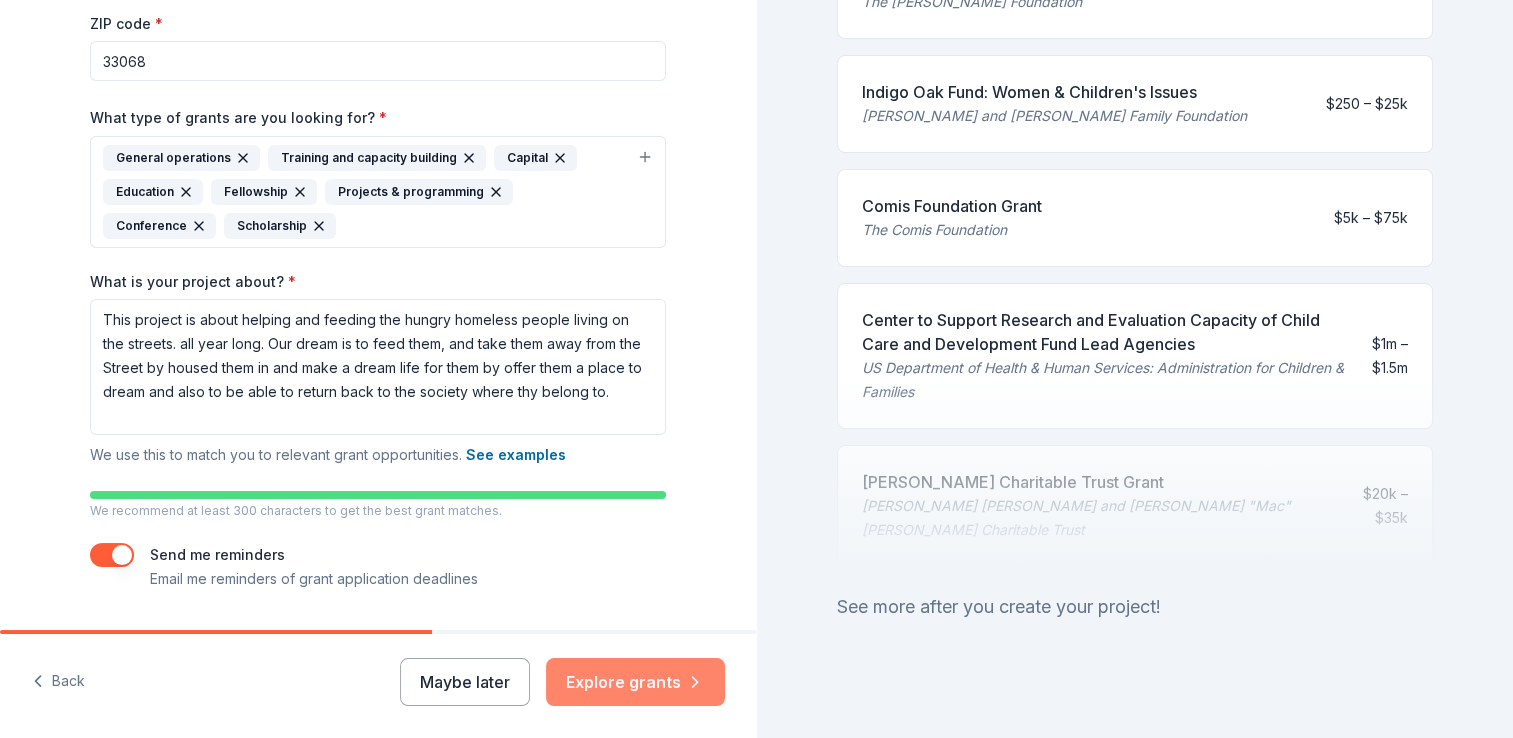 click on "Explore grants" at bounding box center [635, 682] 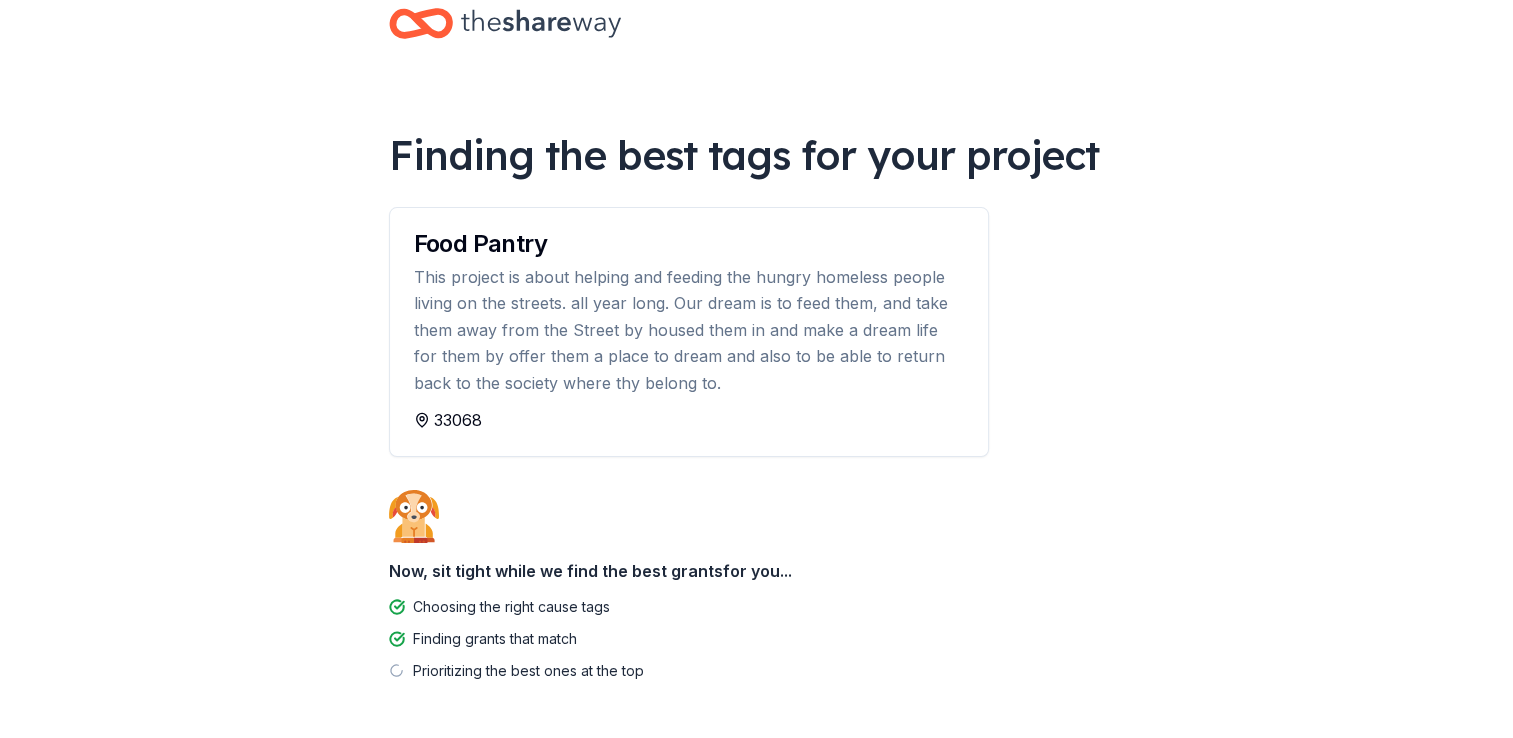 scroll, scrollTop: 116, scrollLeft: 0, axis: vertical 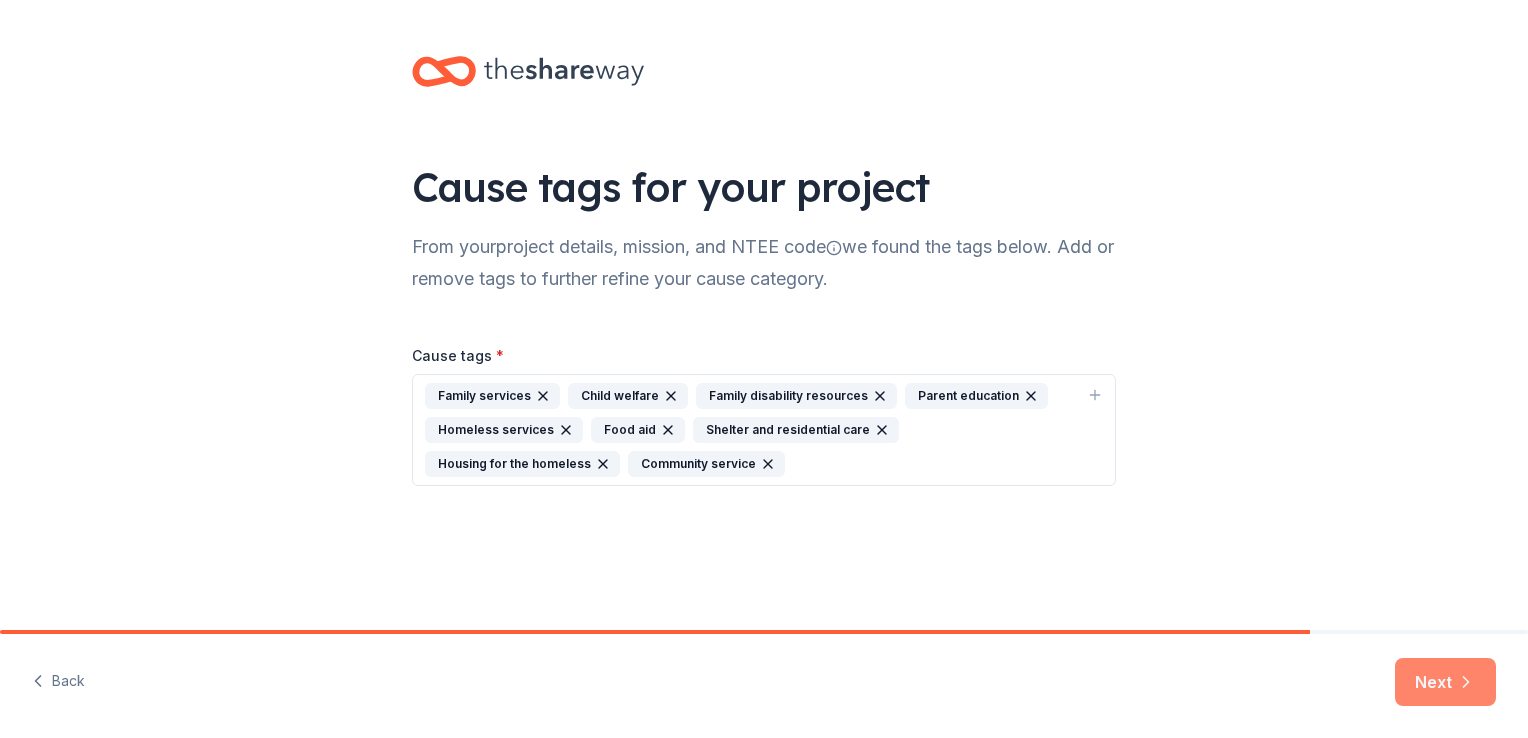 click on "Next" at bounding box center [1445, 682] 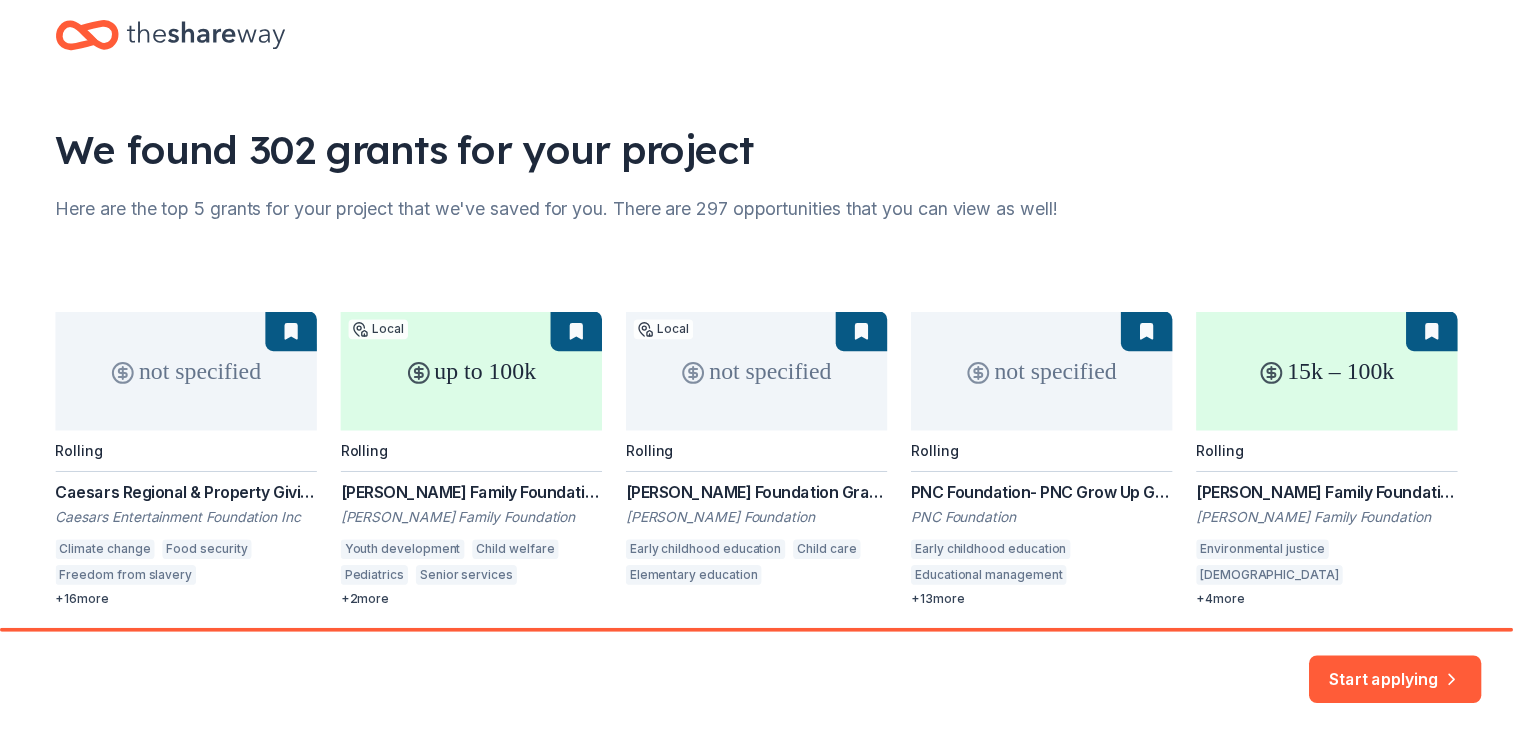 scroll, scrollTop: 115, scrollLeft: 0, axis: vertical 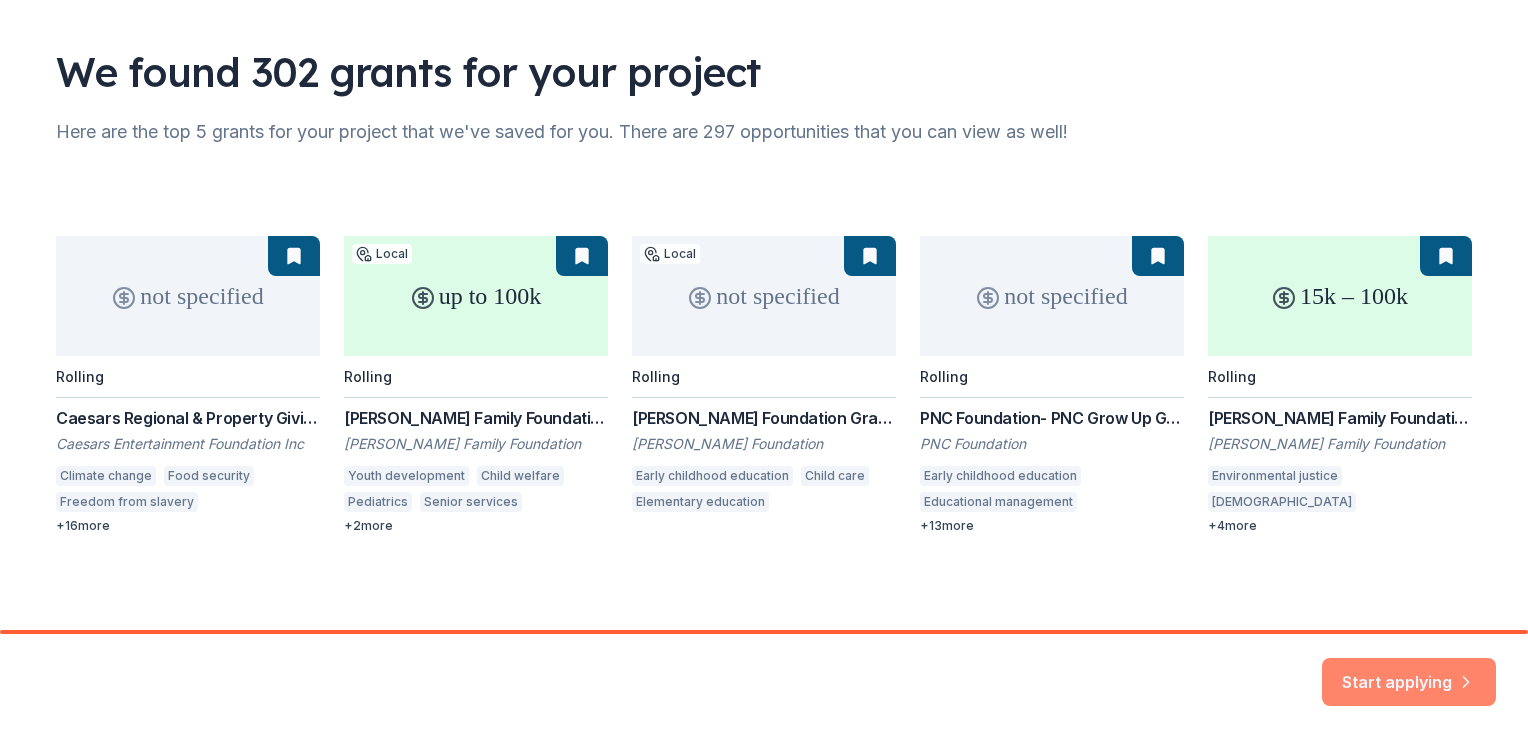 click on "Start applying" at bounding box center (1409, 670) 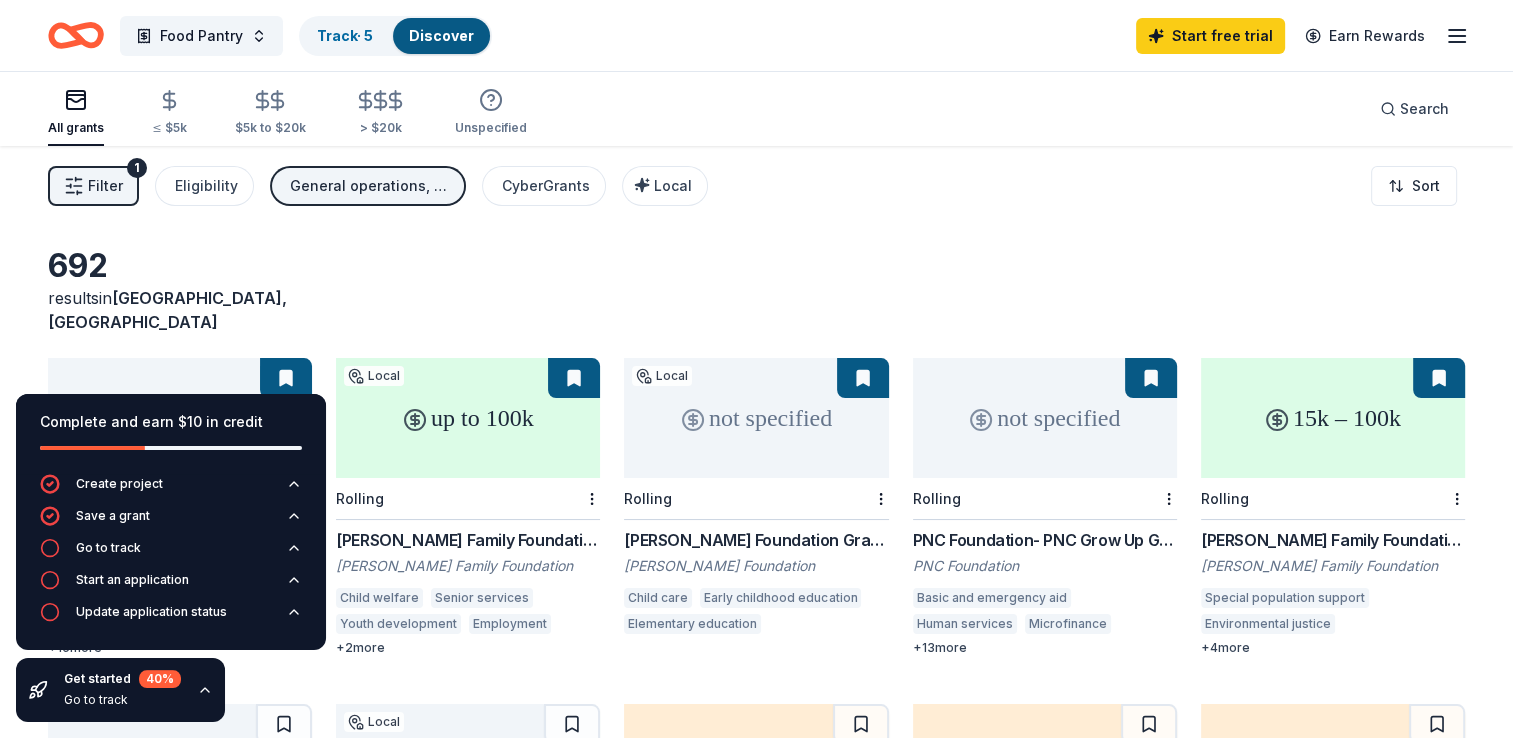 click on "up to 100k" at bounding box center [468, 418] 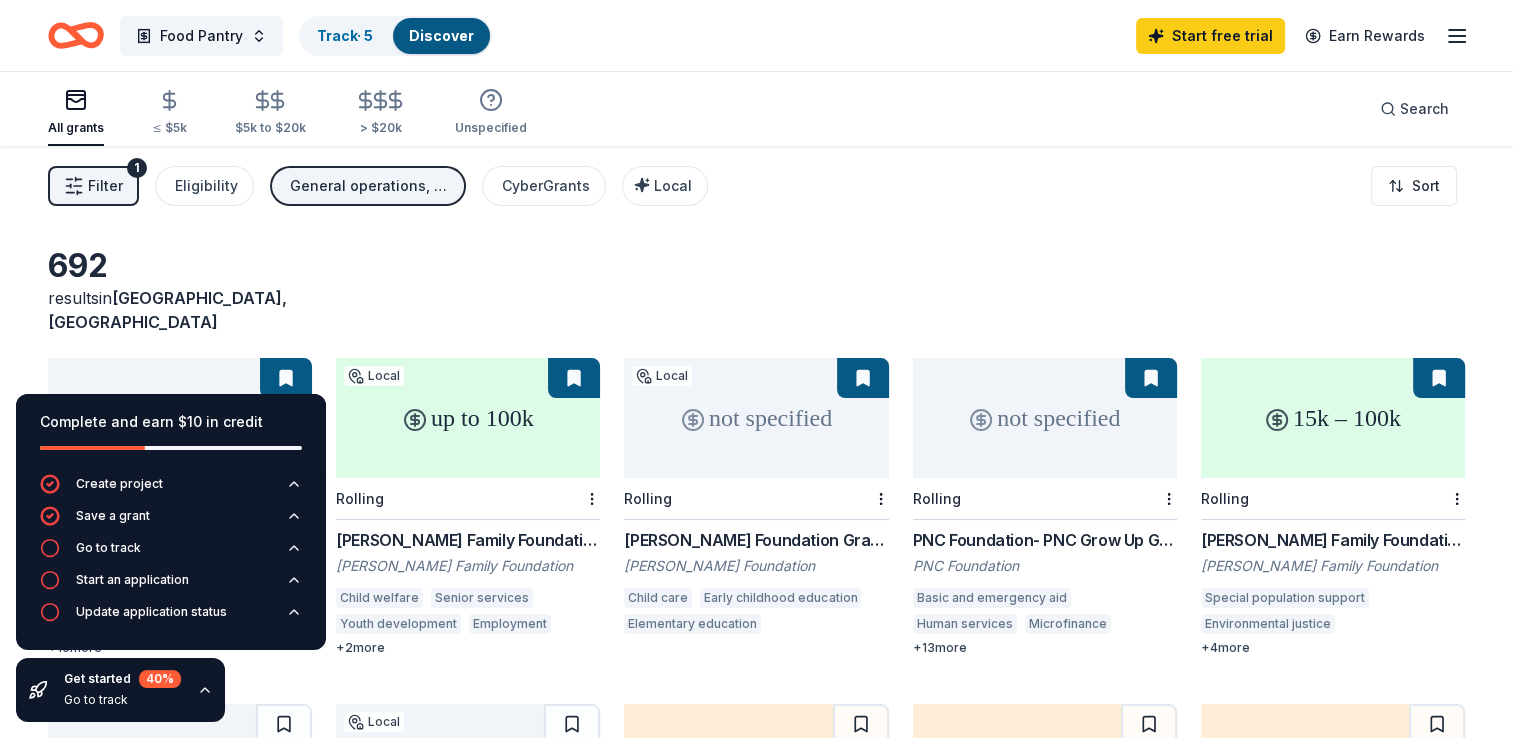 click on "15k – 100k" at bounding box center [1333, 418] 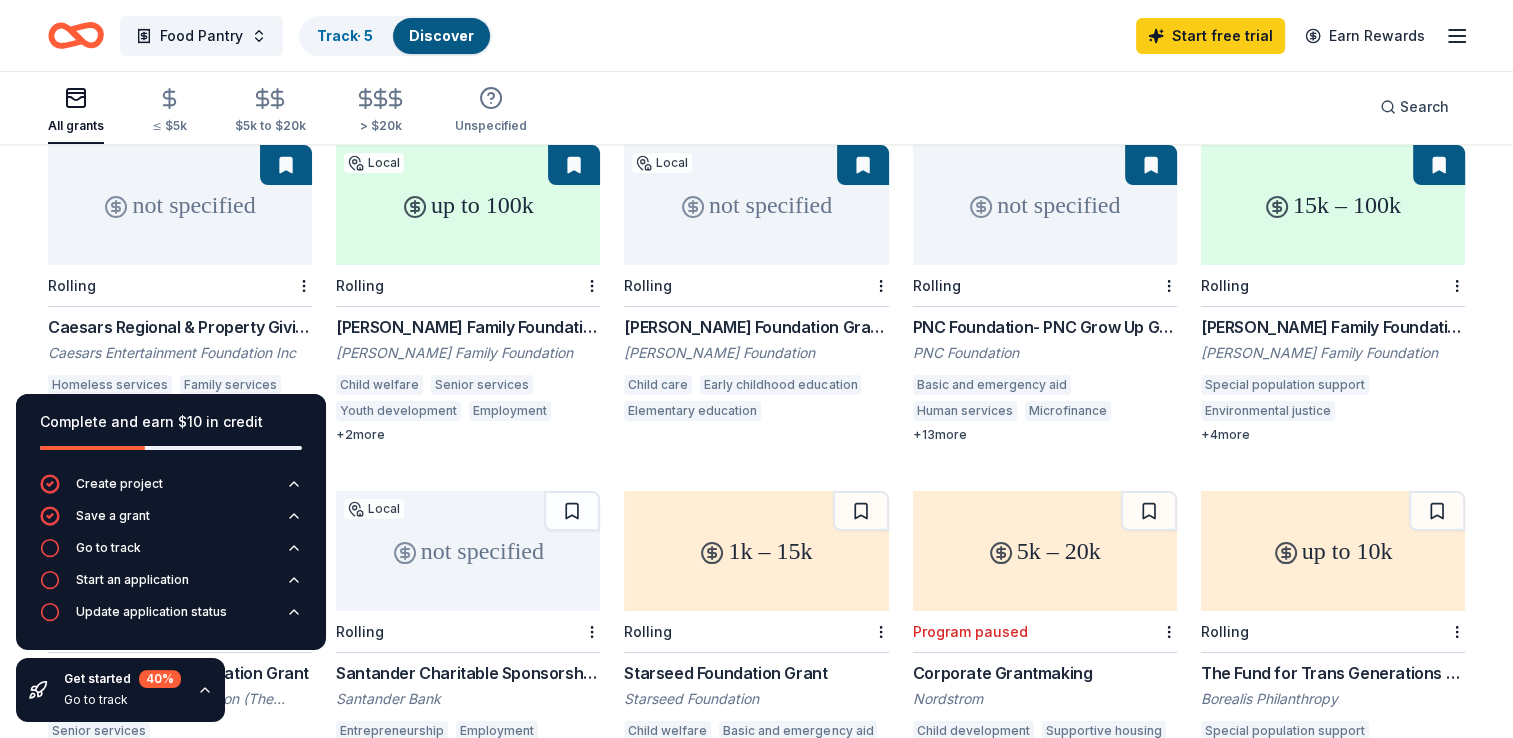 scroll, scrollTop: 400, scrollLeft: 0, axis: vertical 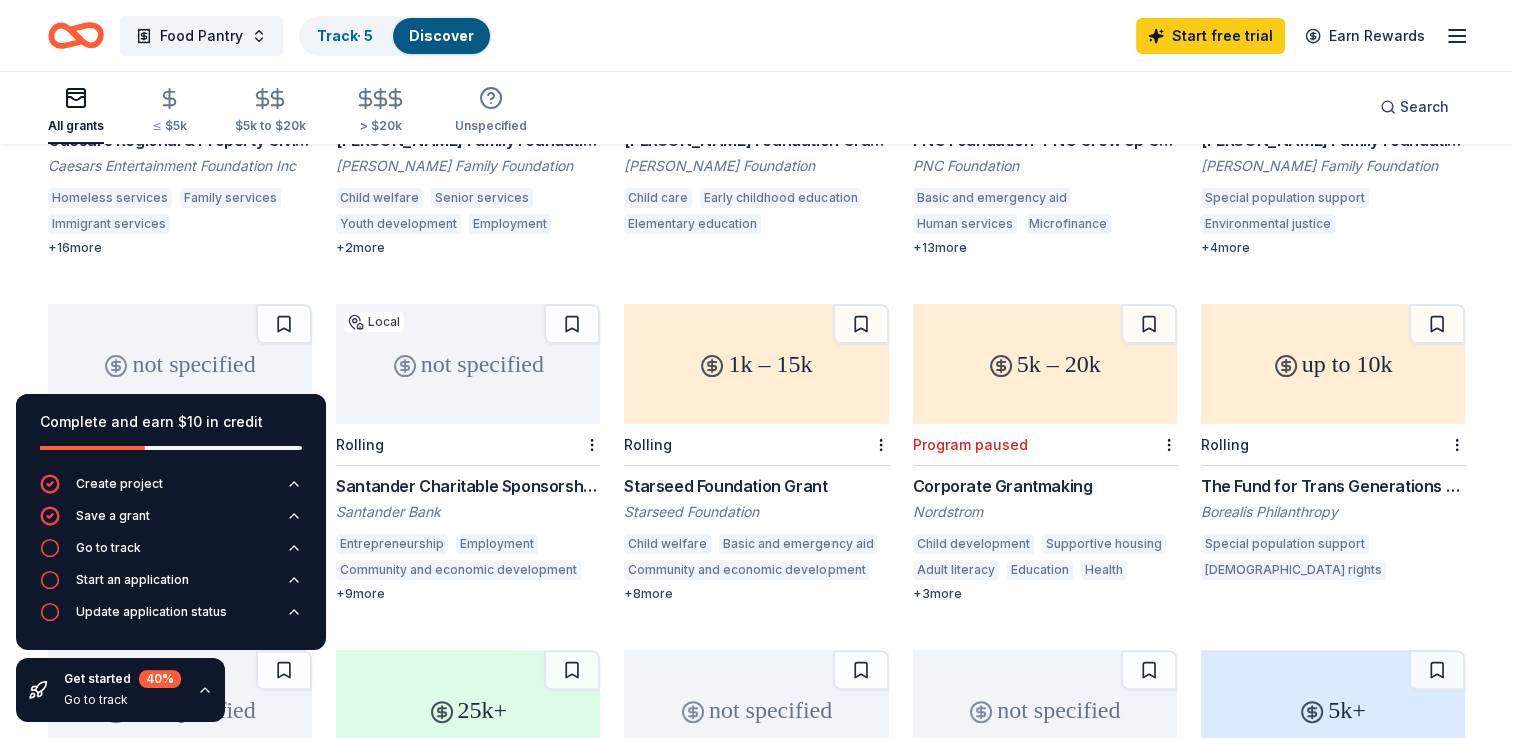 click on "1k – 15k" at bounding box center [756, 364] 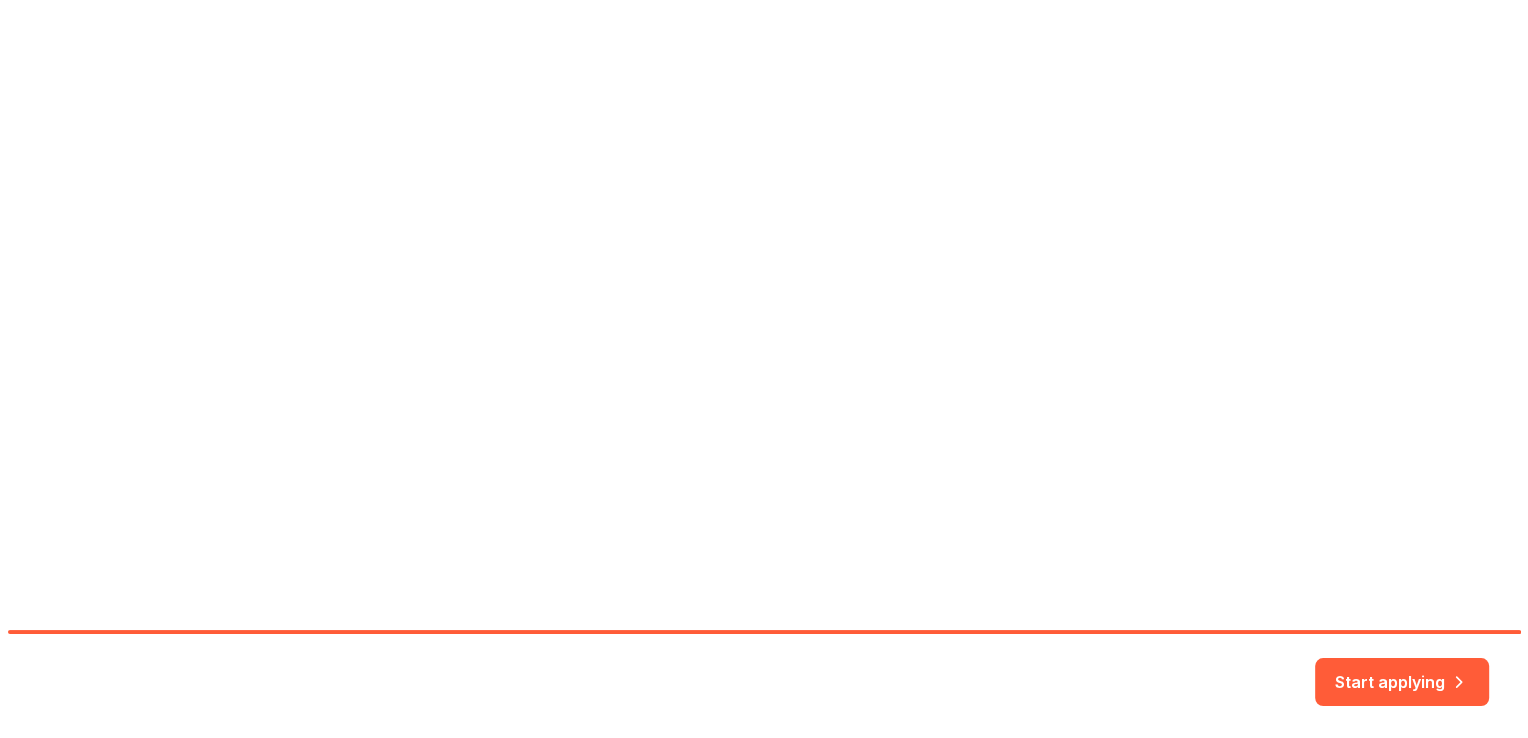 scroll, scrollTop: 0, scrollLeft: 0, axis: both 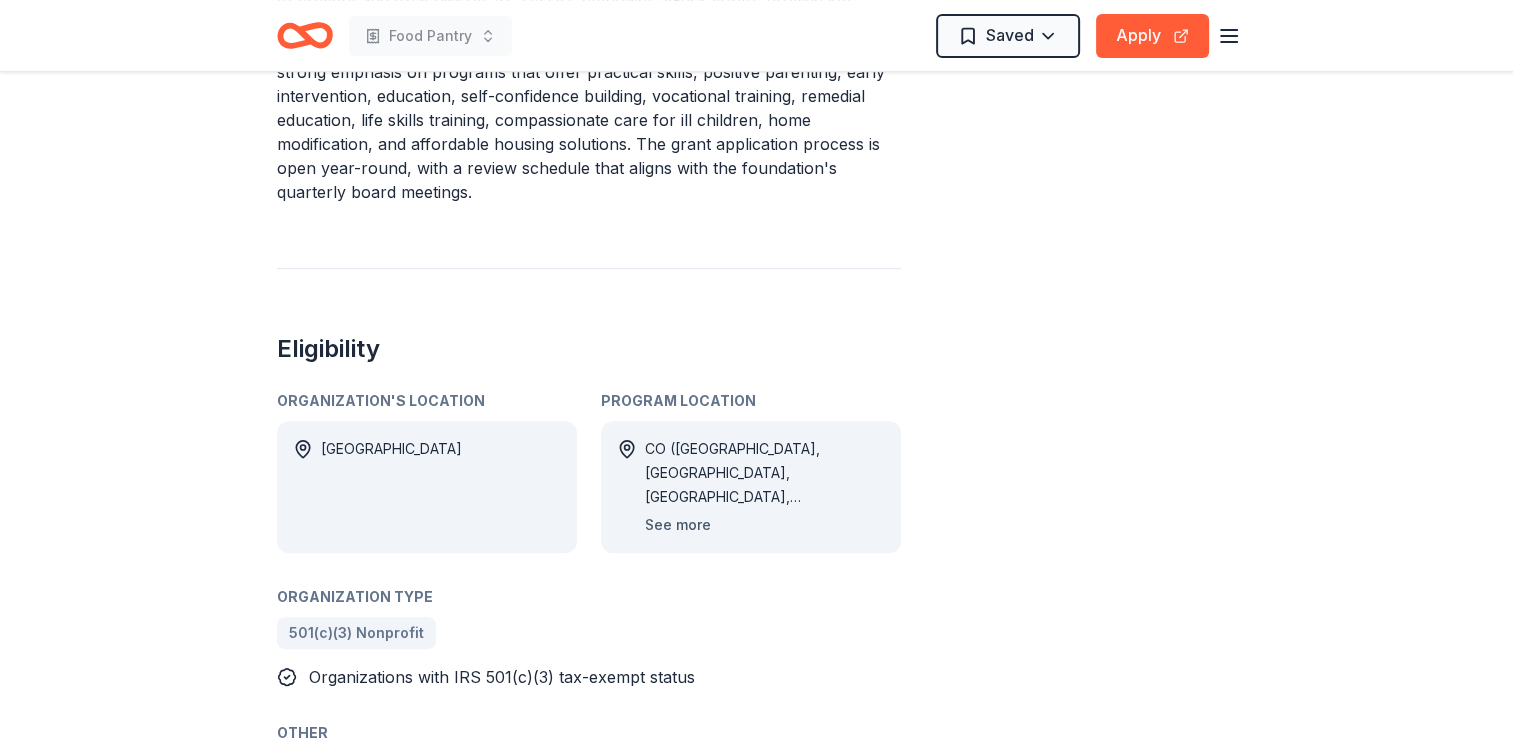 click on "See more" at bounding box center [678, 525] 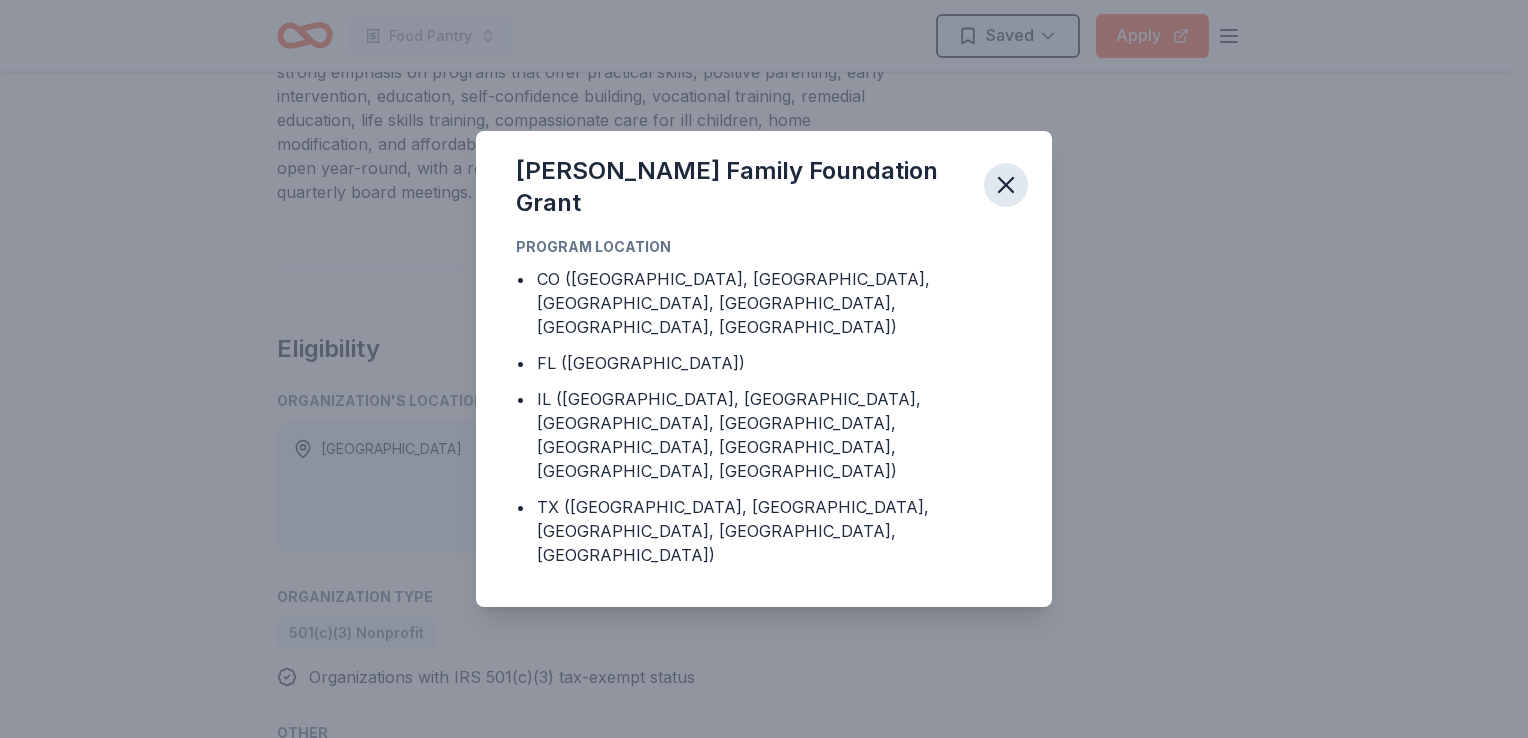 click 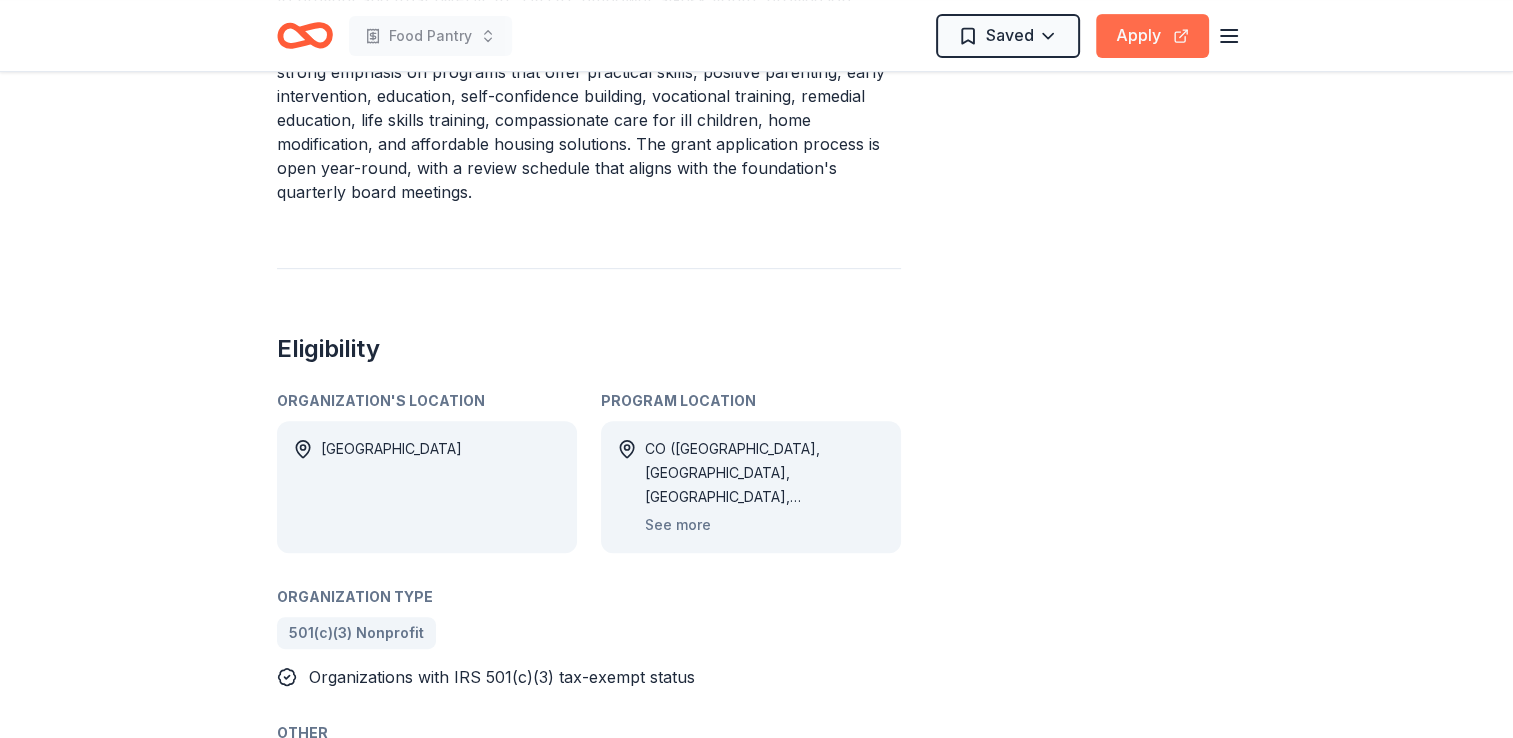 click on "Apply" at bounding box center (1152, 36) 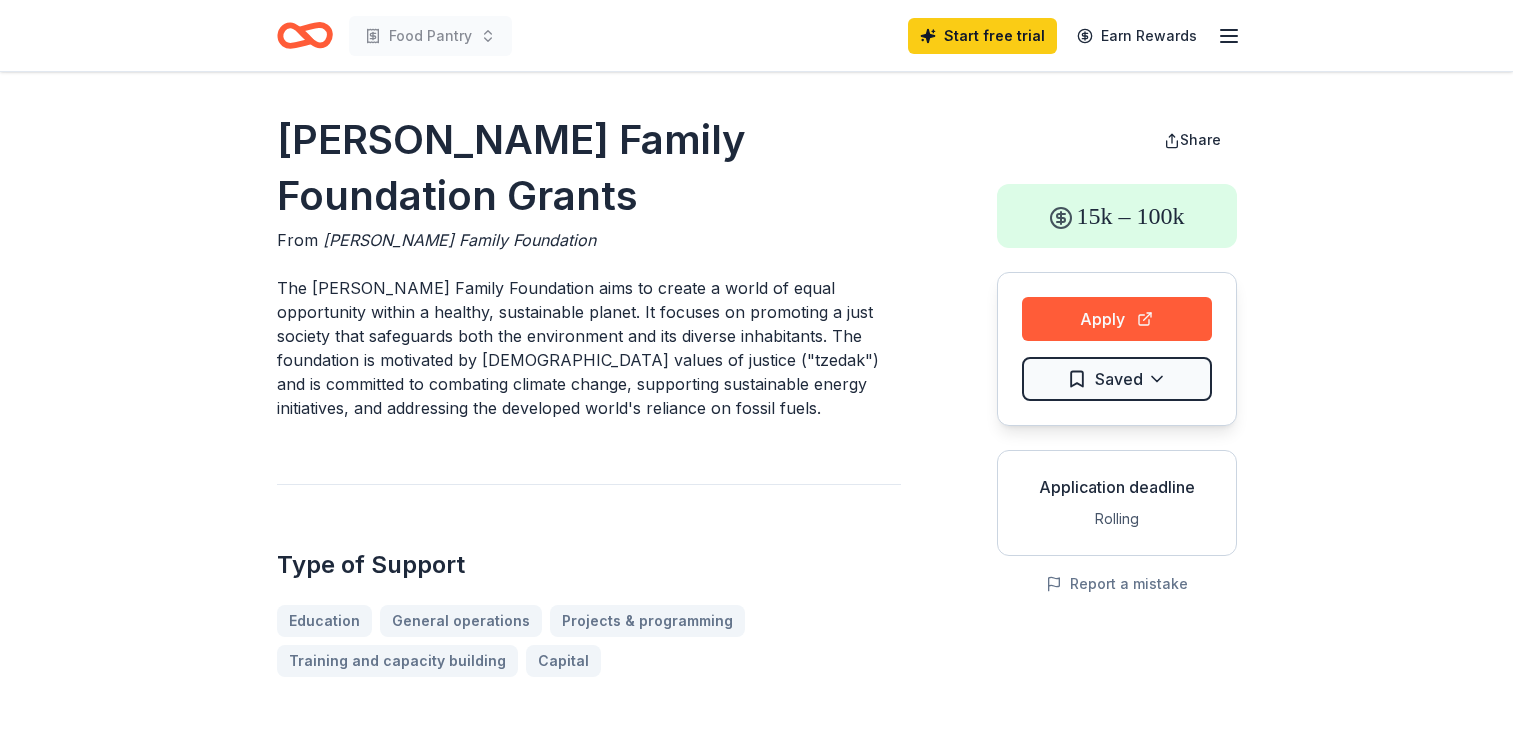 scroll, scrollTop: 0, scrollLeft: 0, axis: both 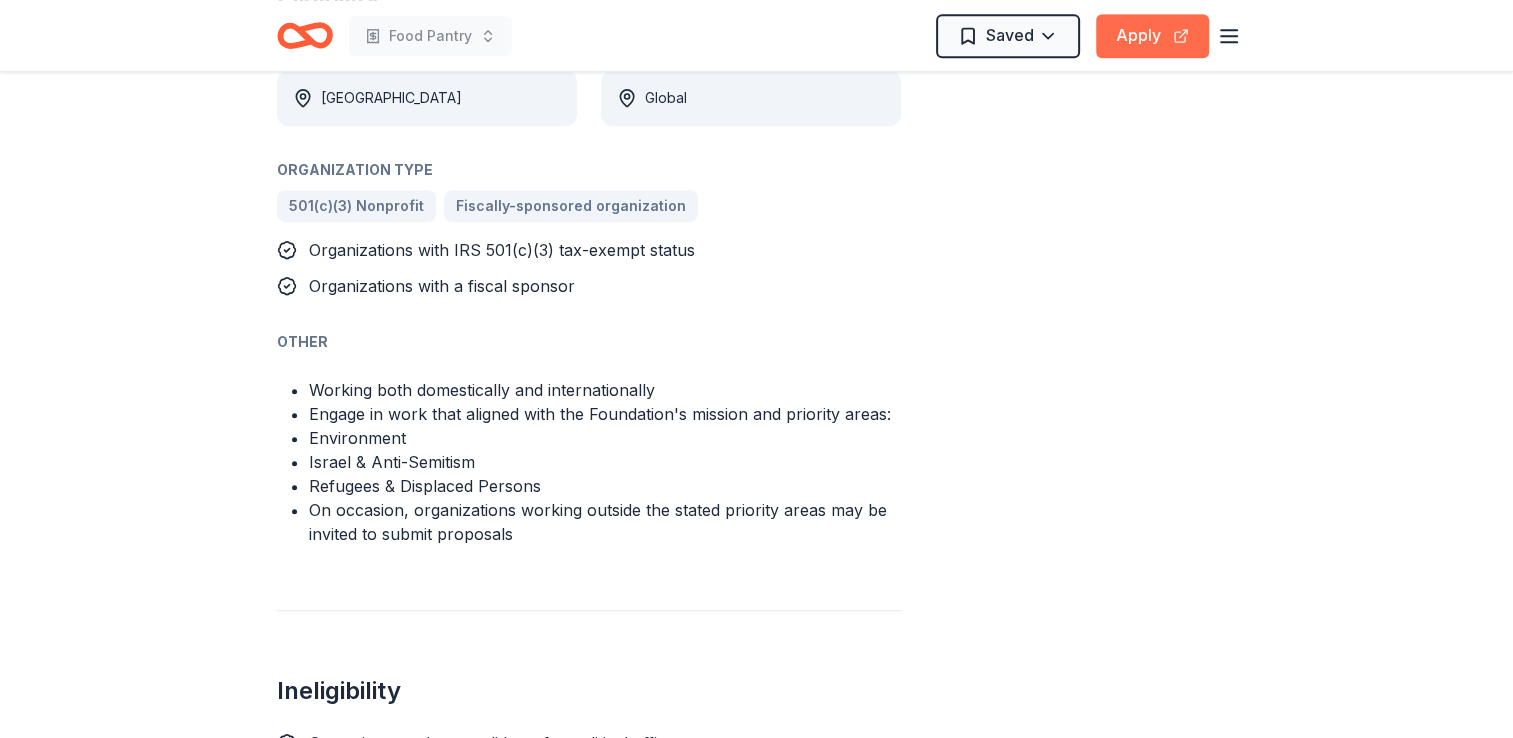 click on "Apply" at bounding box center (1152, 36) 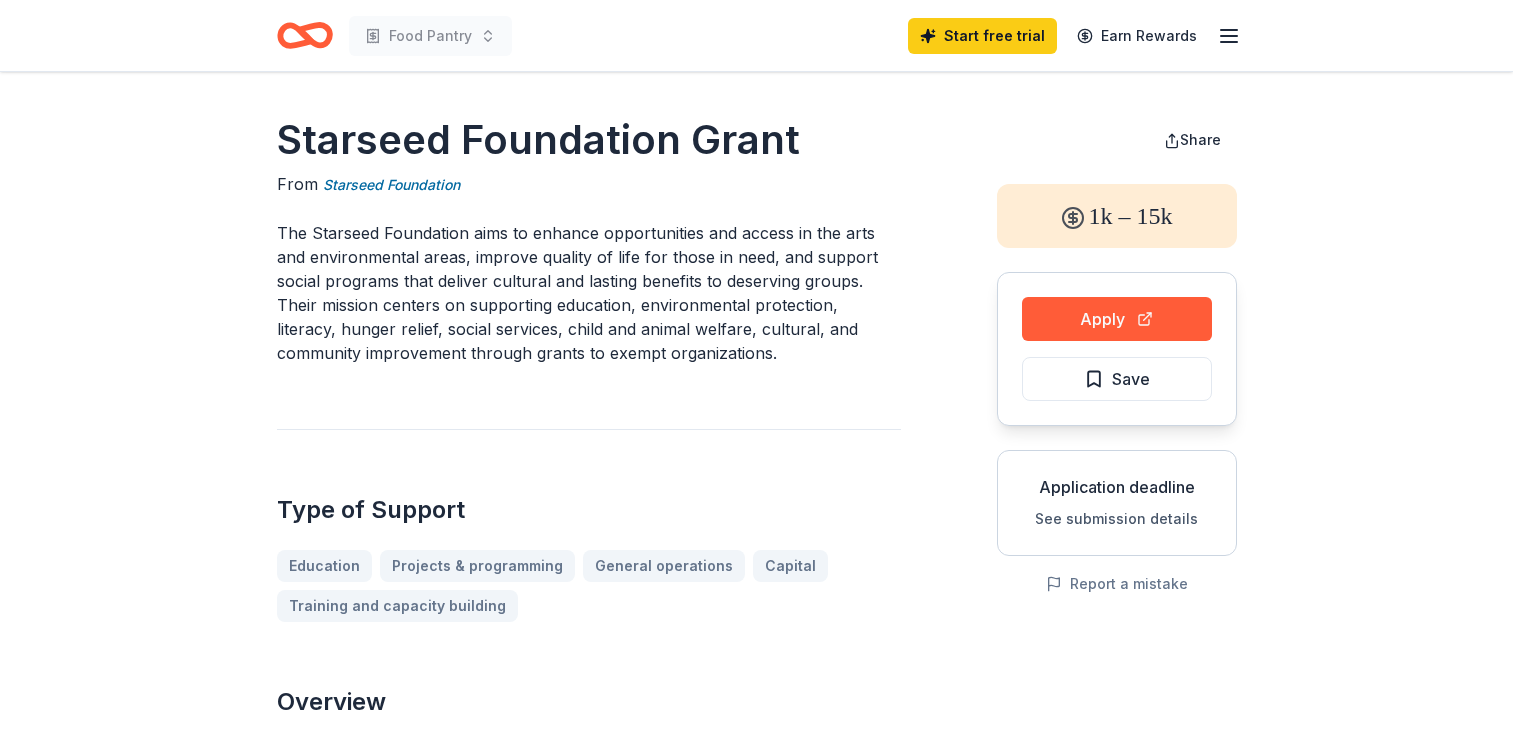 scroll, scrollTop: 0, scrollLeft: 0, axis: both 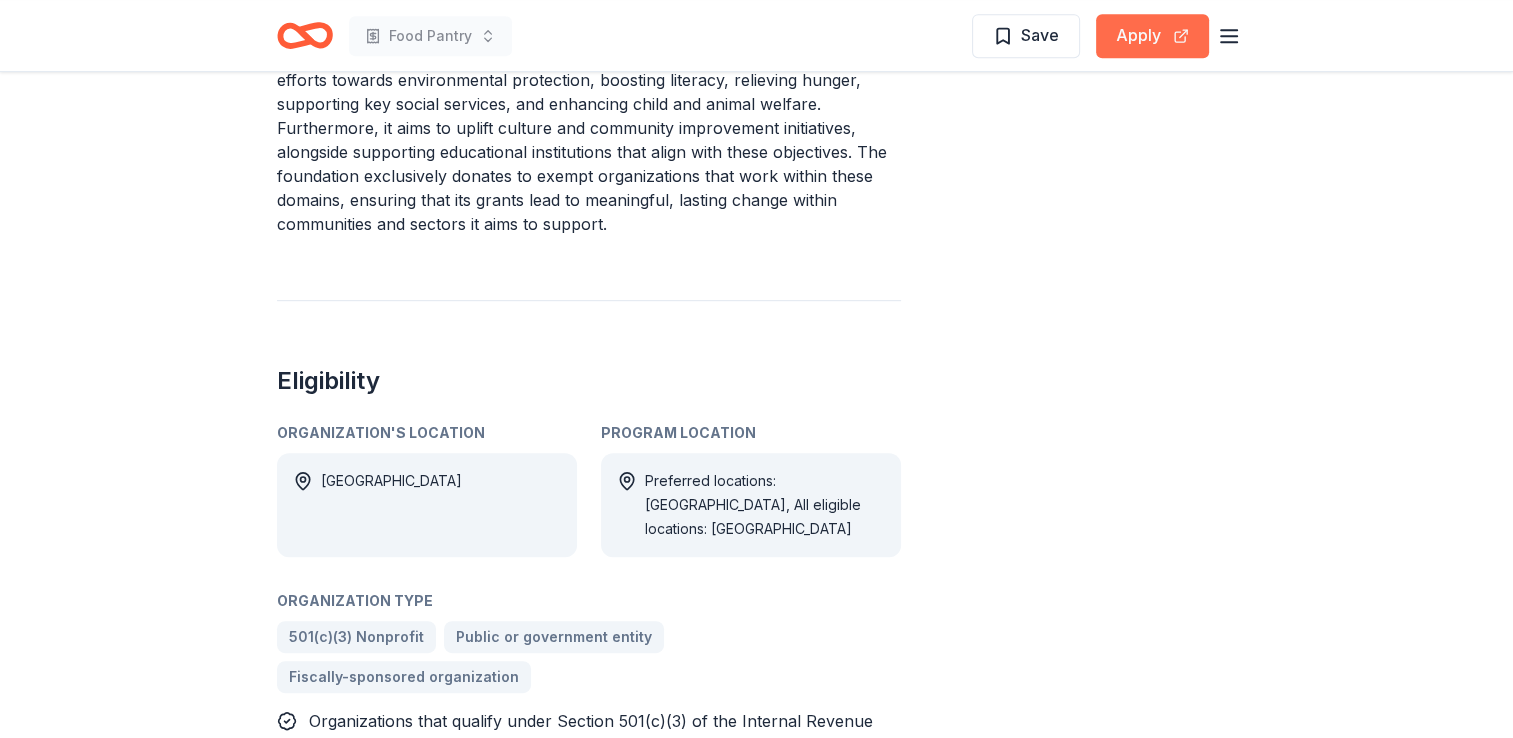 click on "Apply" at bounding box center (1152, 36) 